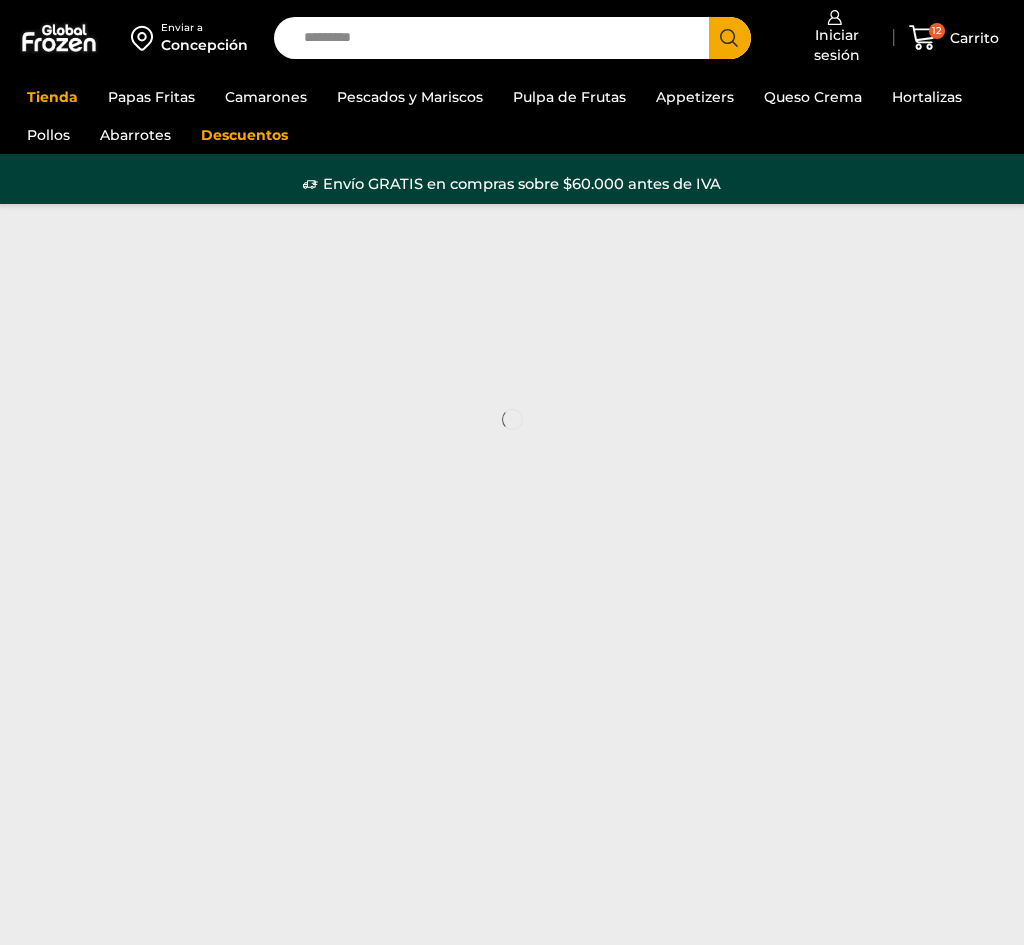 scroll, scrollTop: 0, scrollLeft: 0, axis: both 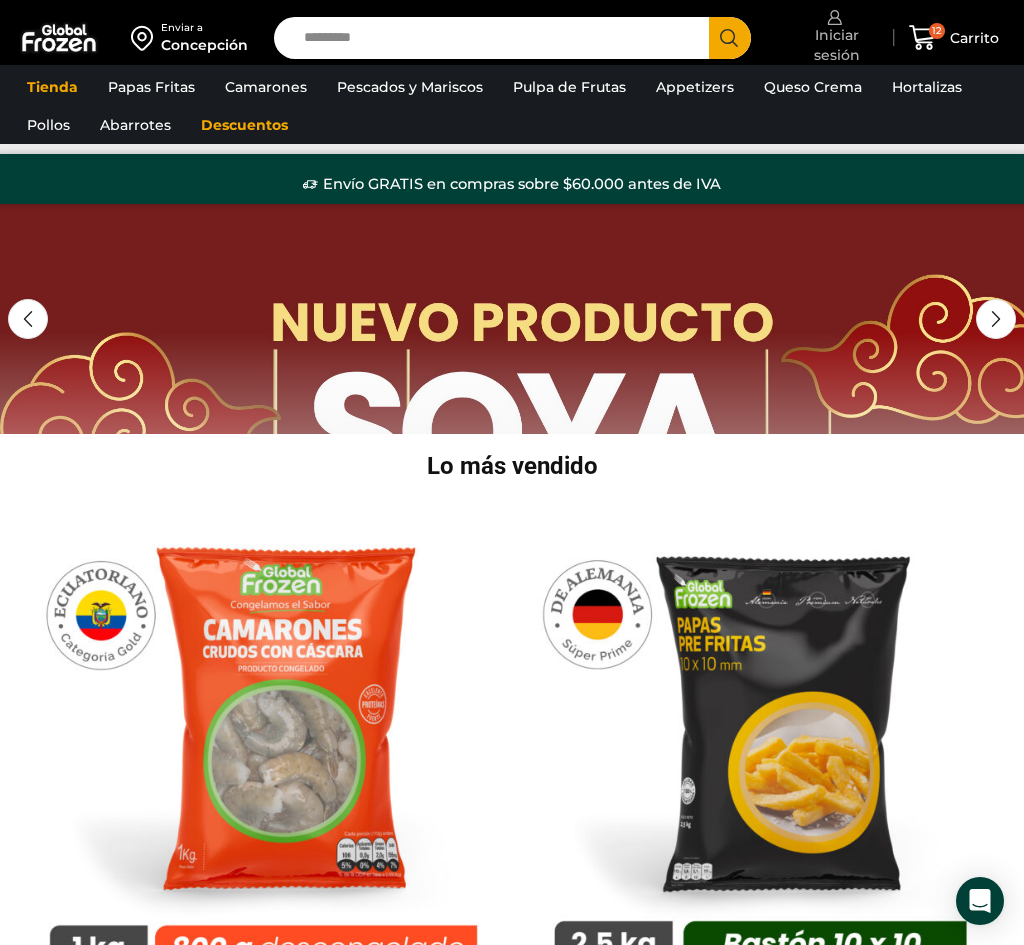 click on "Iniciar sesión" at bounding box center (835, 45) 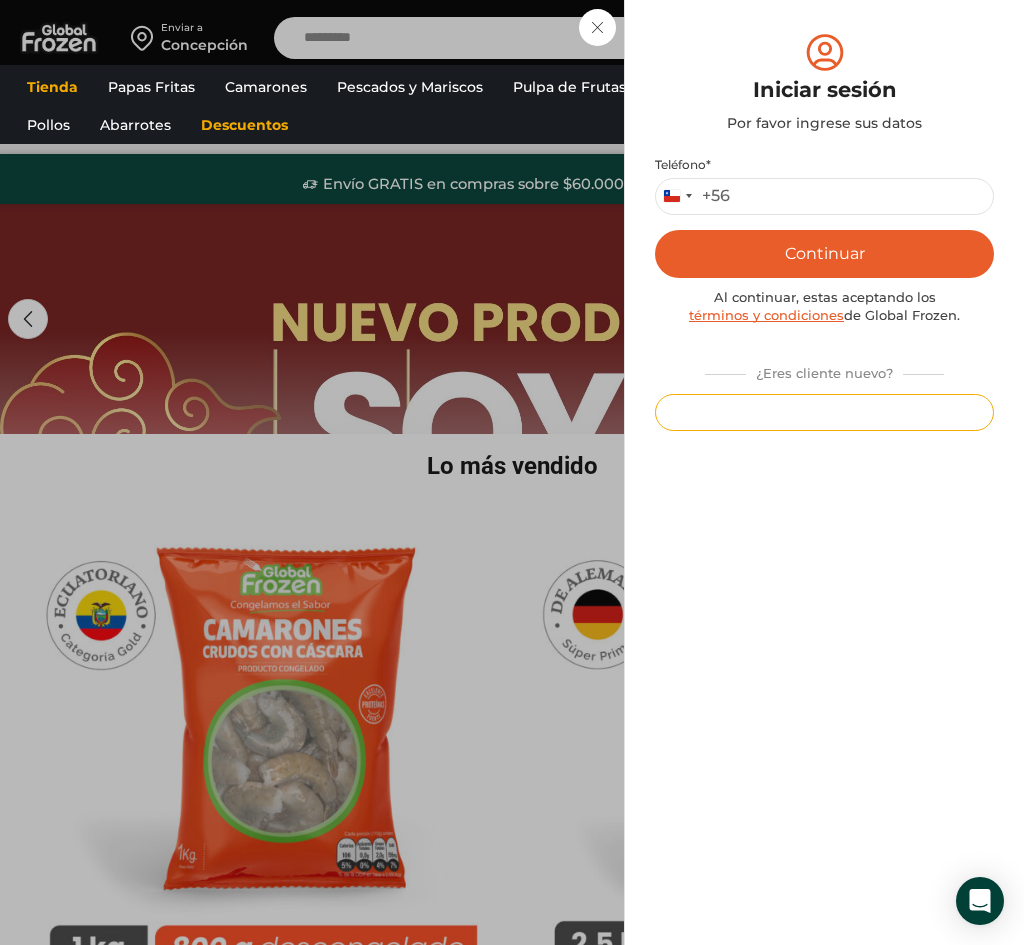 click on "Registrarse" at bounding box center [824, 412] 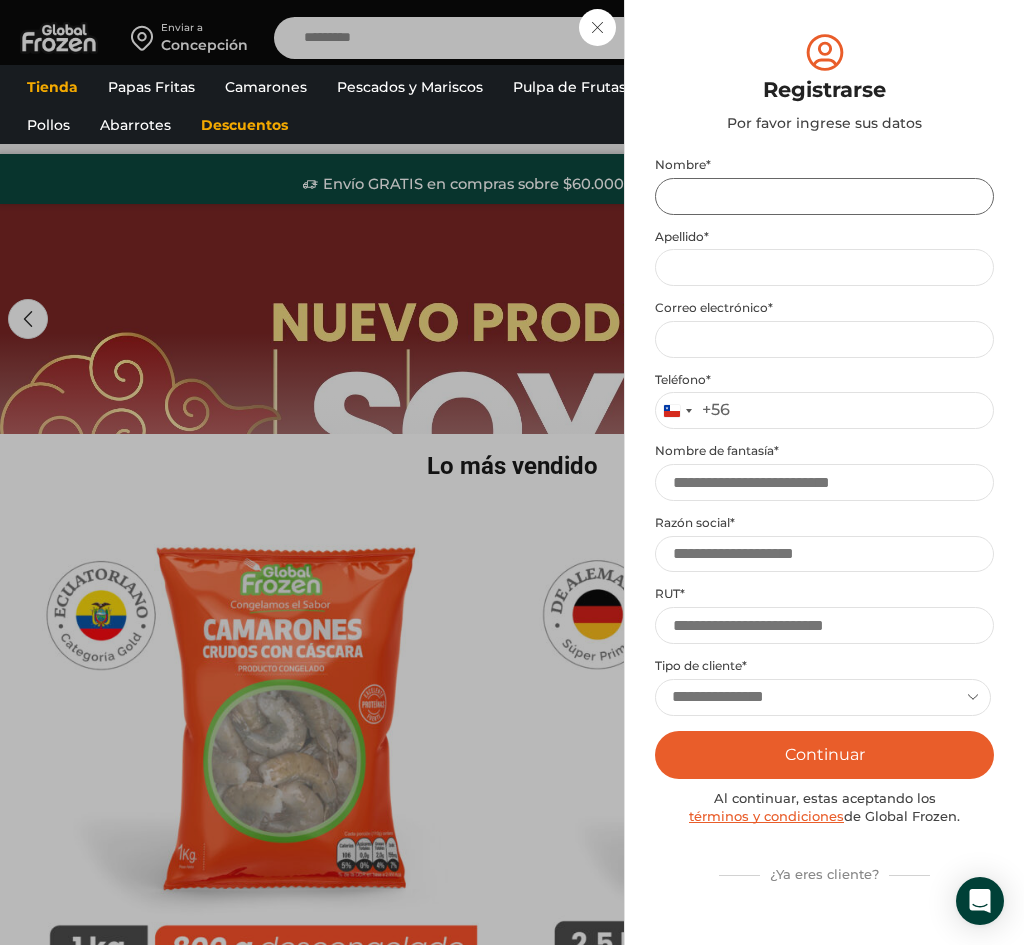 click on "Nombre  *" at bounding box center [824, 196] 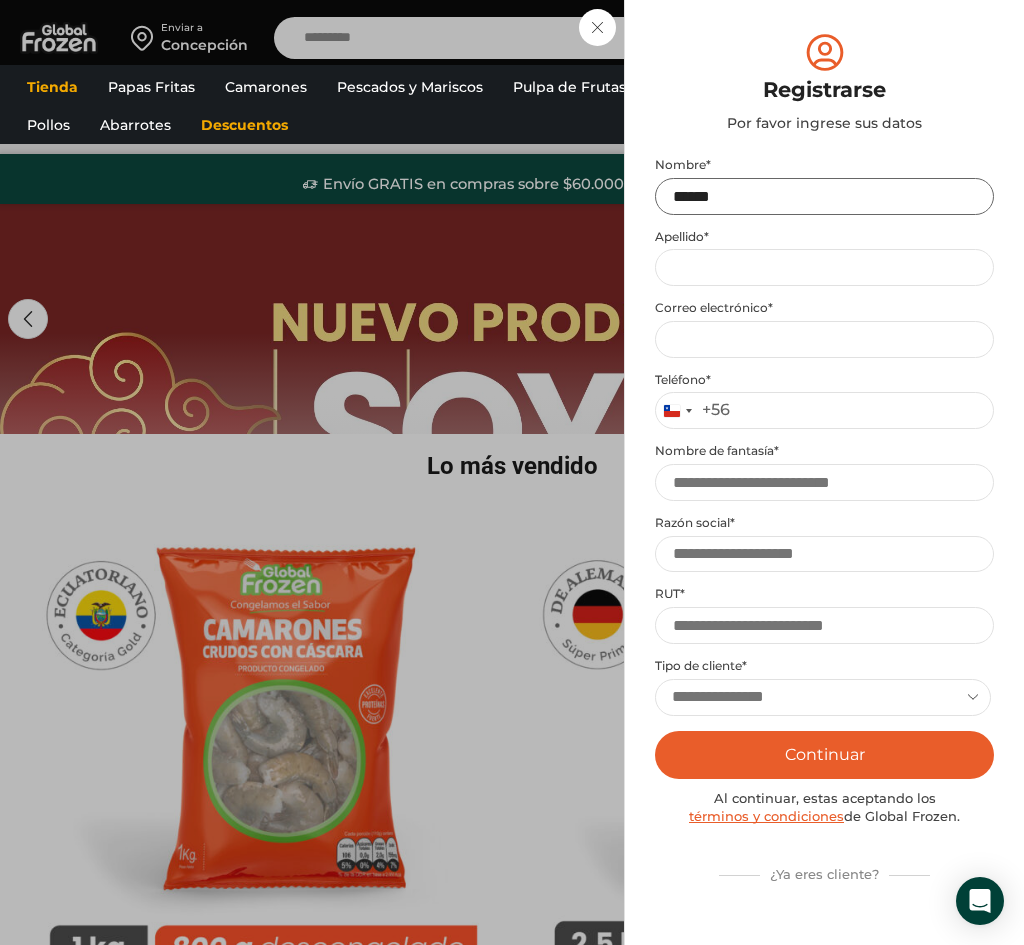 type on "******" 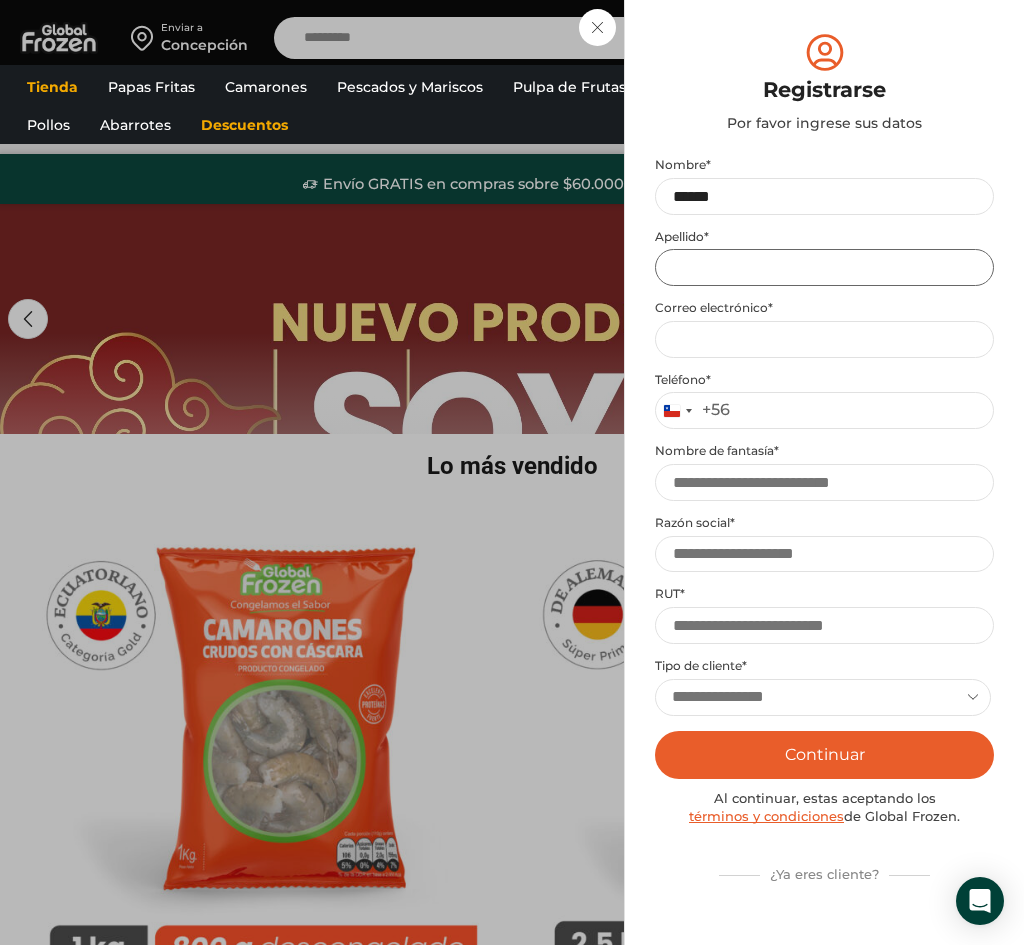 click on "Apellido  *" at bounding box center [824, 267] 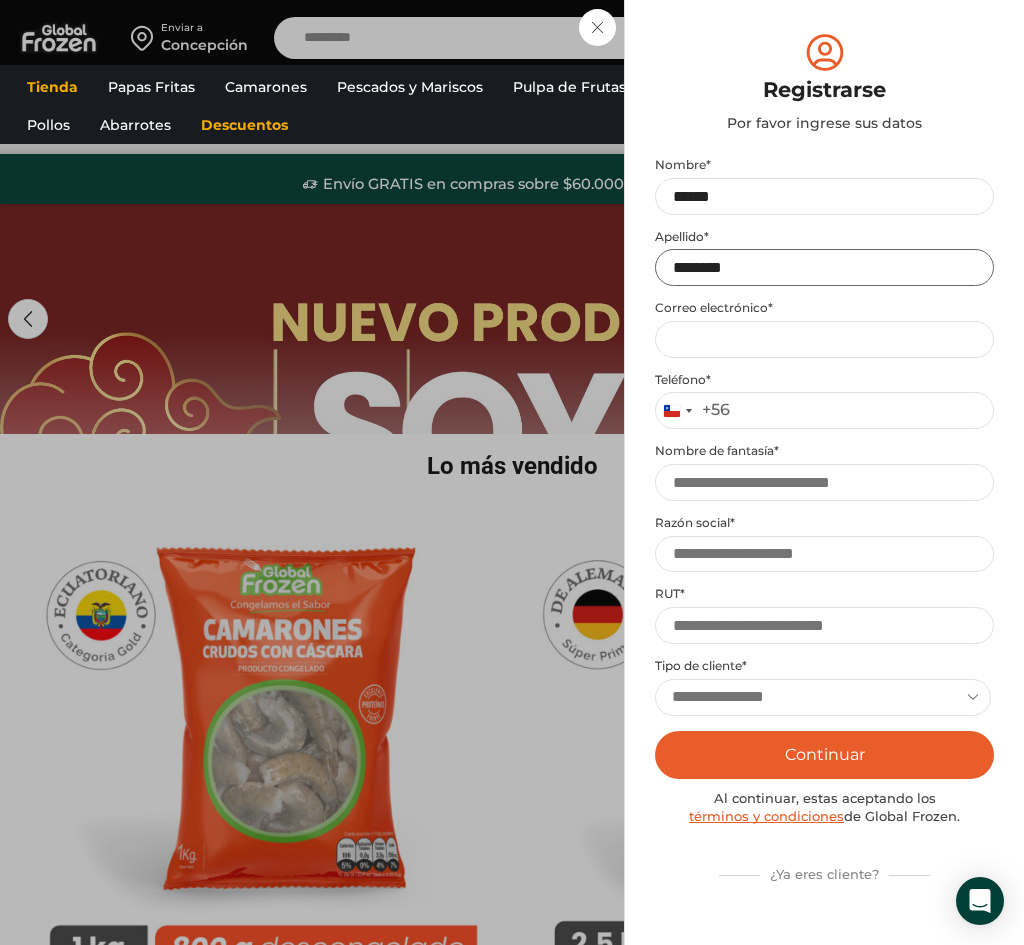type on "********" 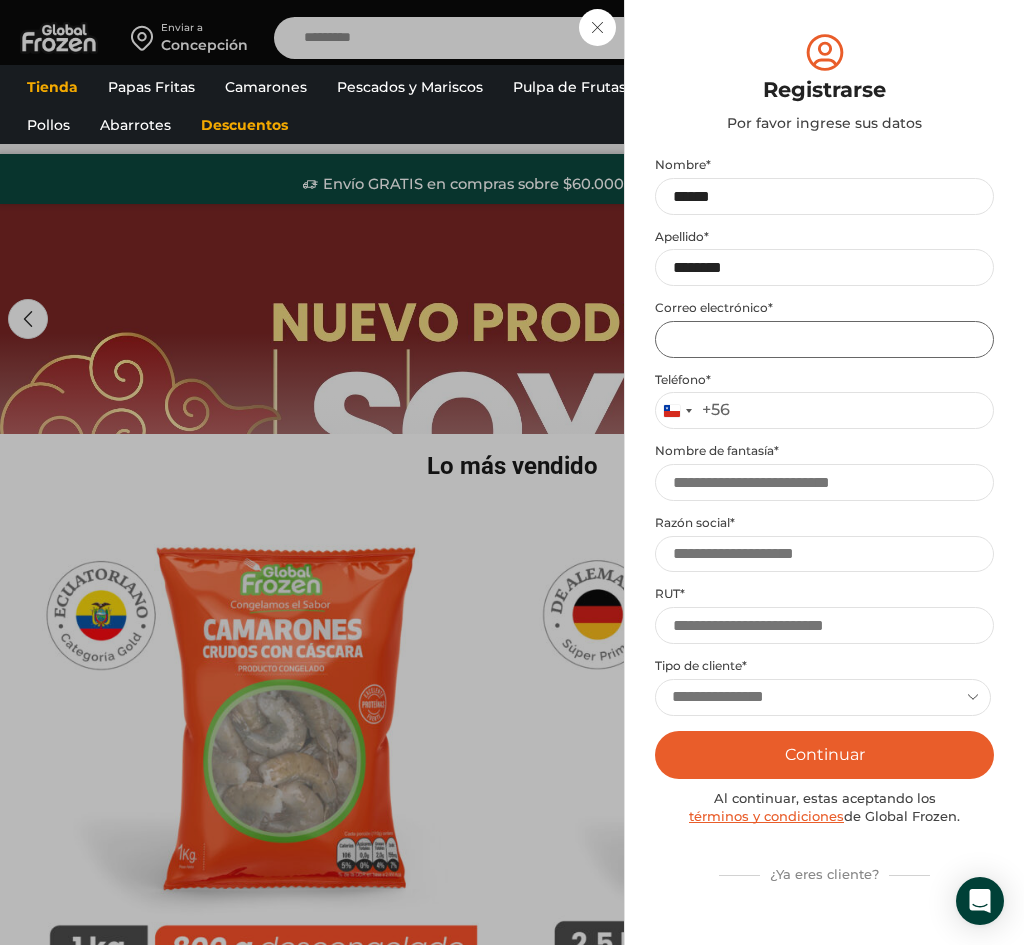click on "Email address                                          *" at bounding box center [824, 339] 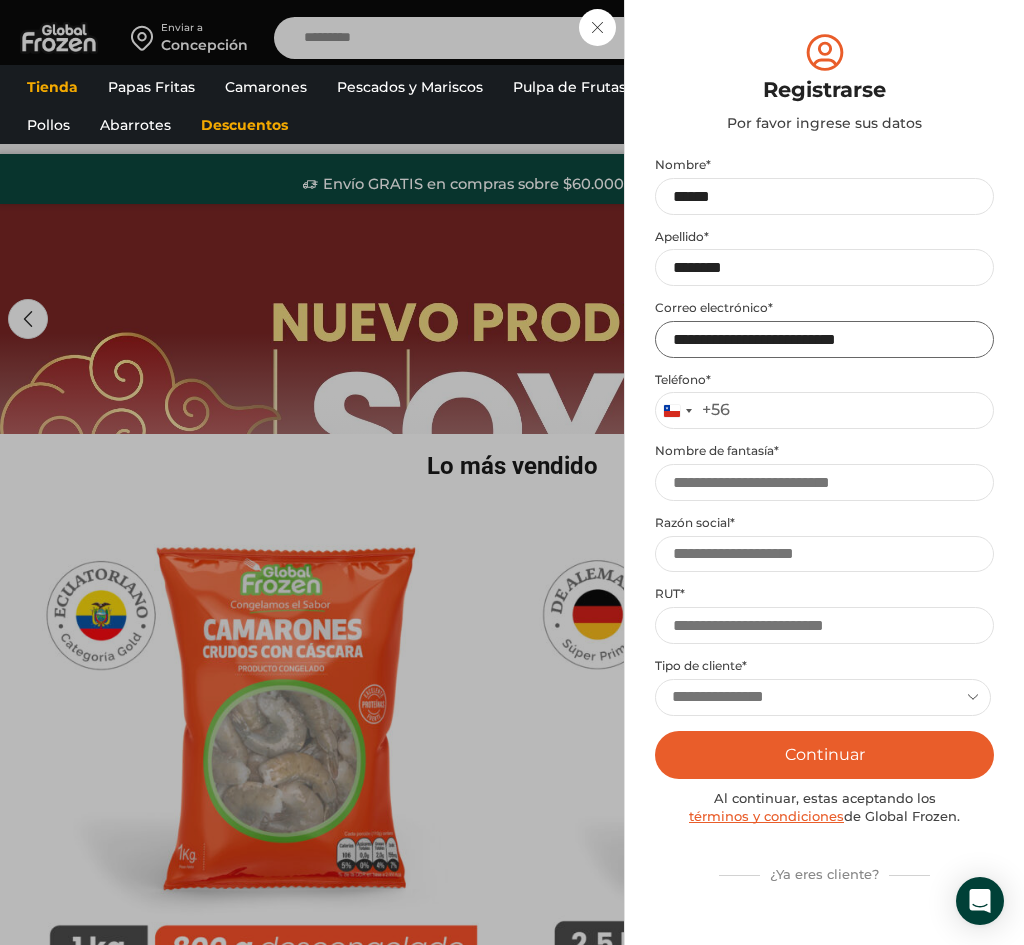 type on "**********" 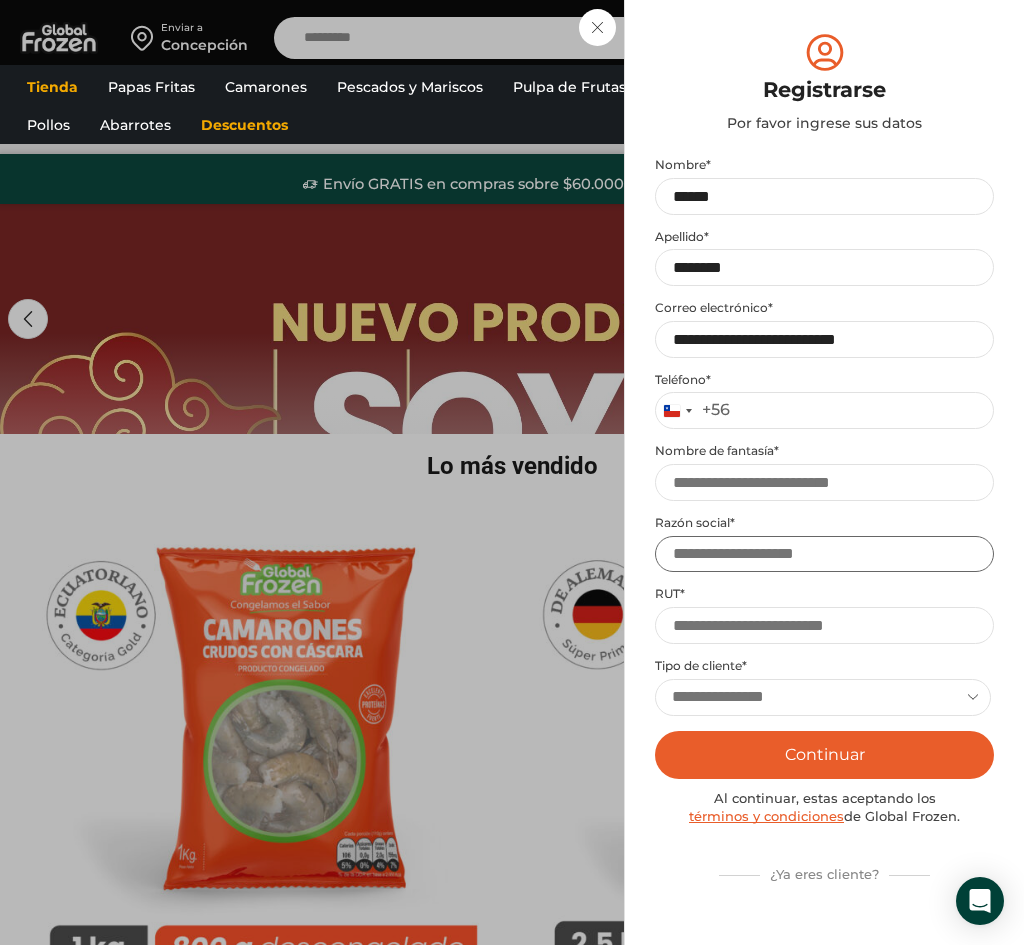 click on "Razón social  *" at bounding box center [824, 554] 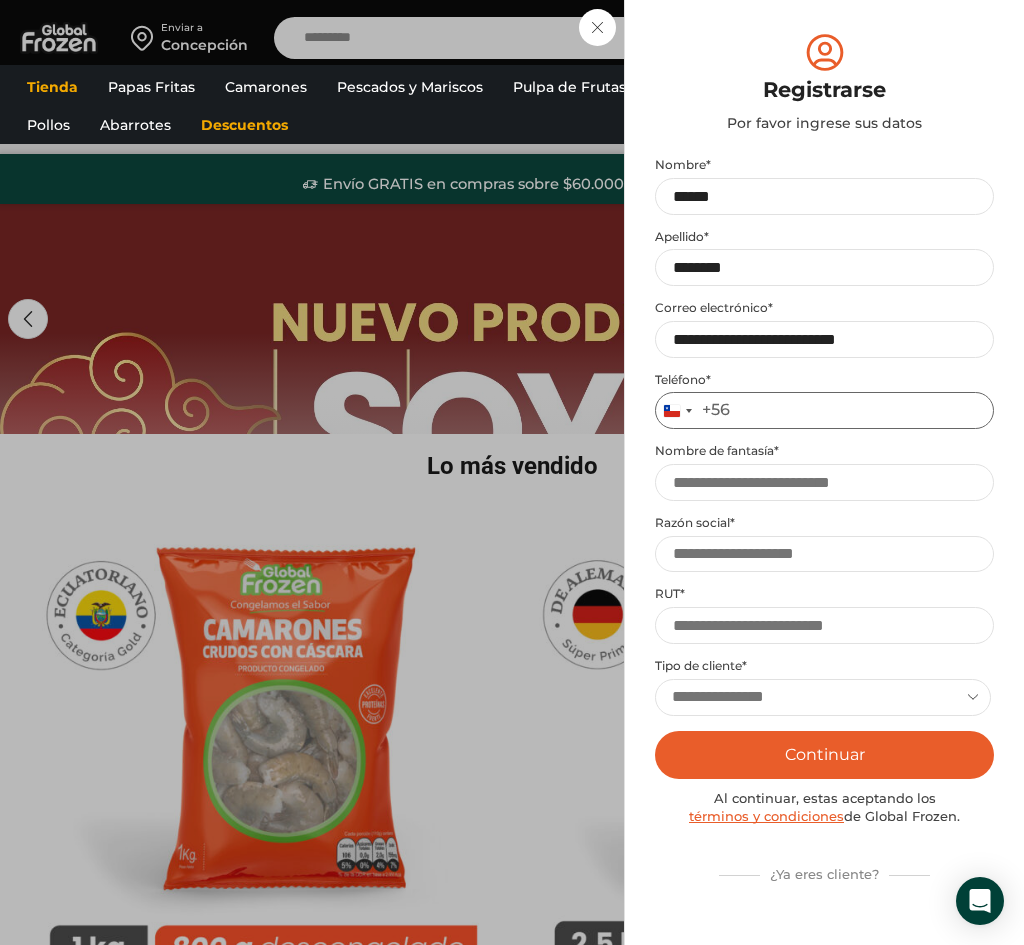 click on "Teléfono  *" at bounding box center (824, 410) 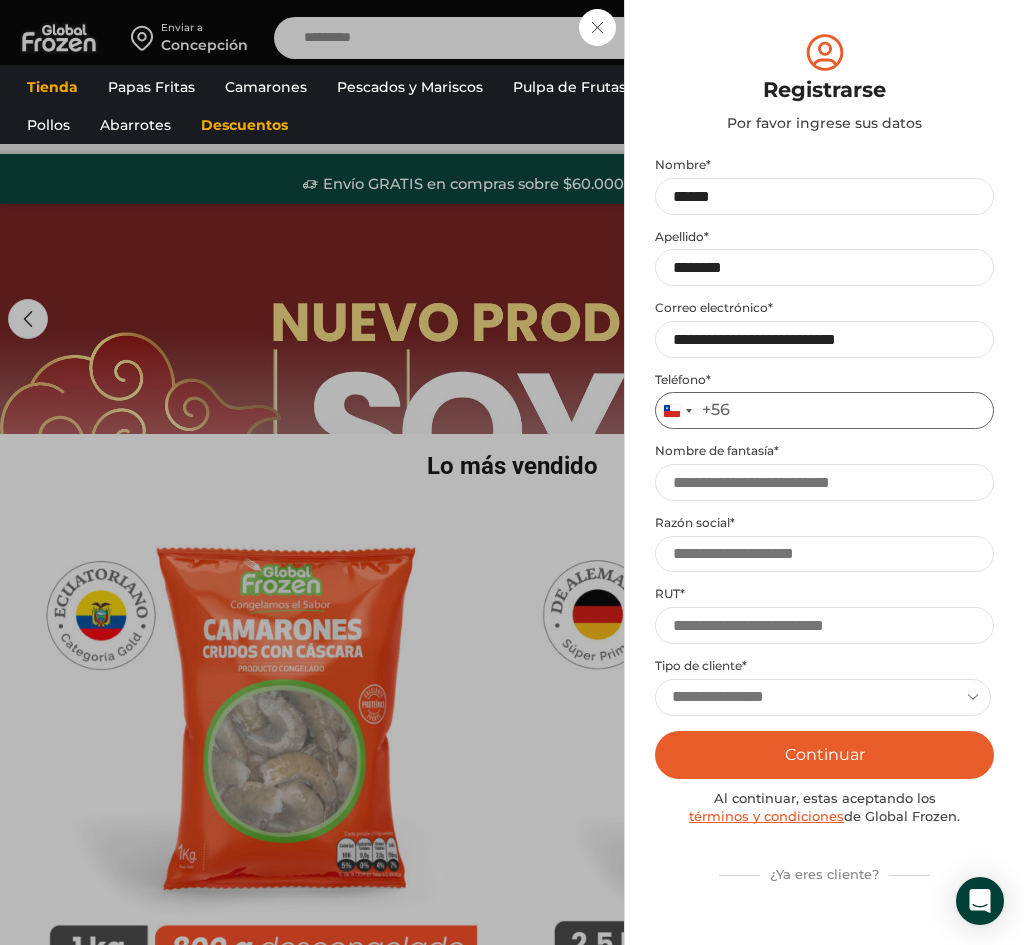 click on "Teléfono  *" at bounding box center [824, 410] 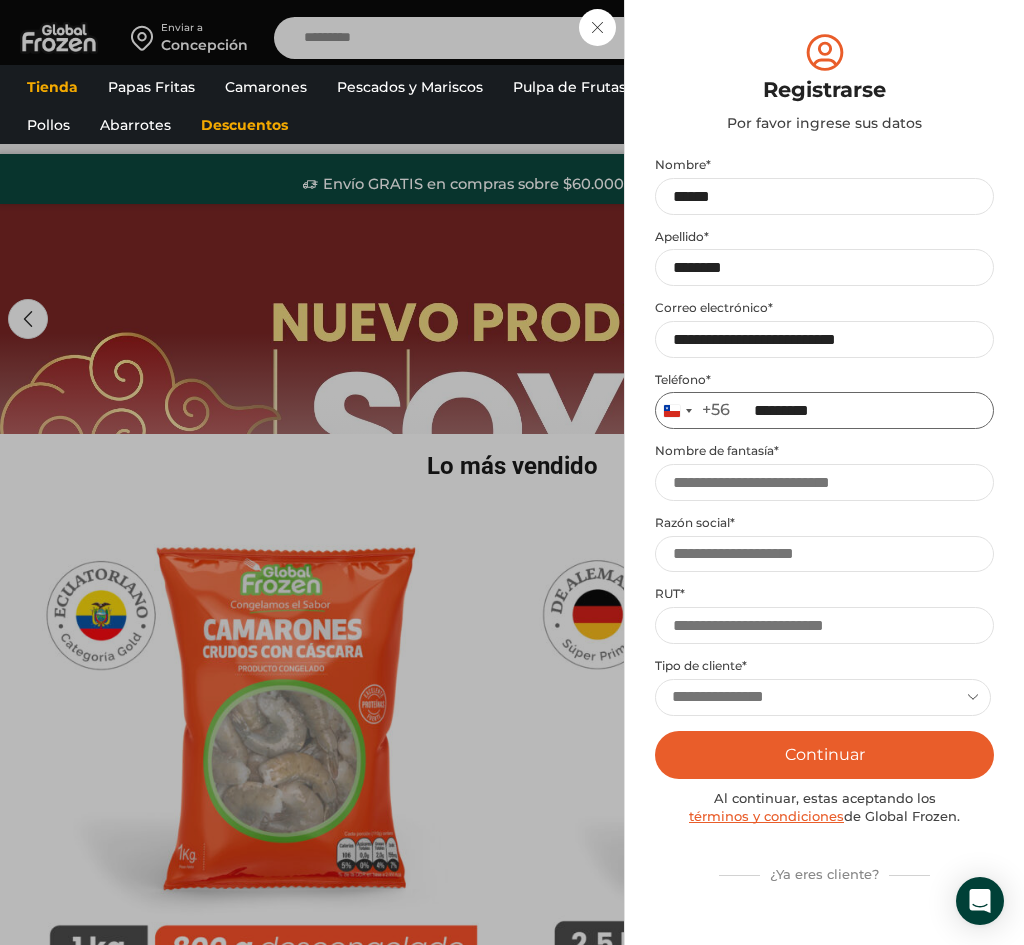 type on "*********" 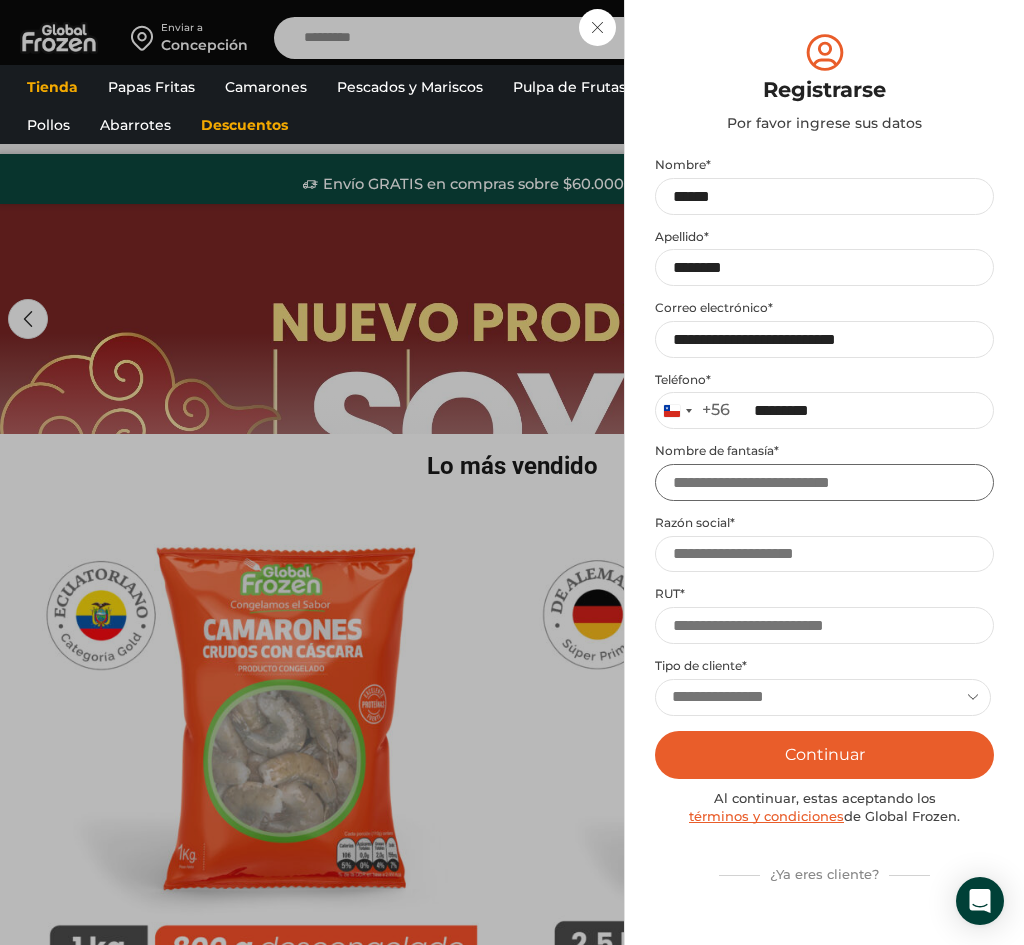 click on "Nombre de fantasía  *" at bounding box center [824, 482] 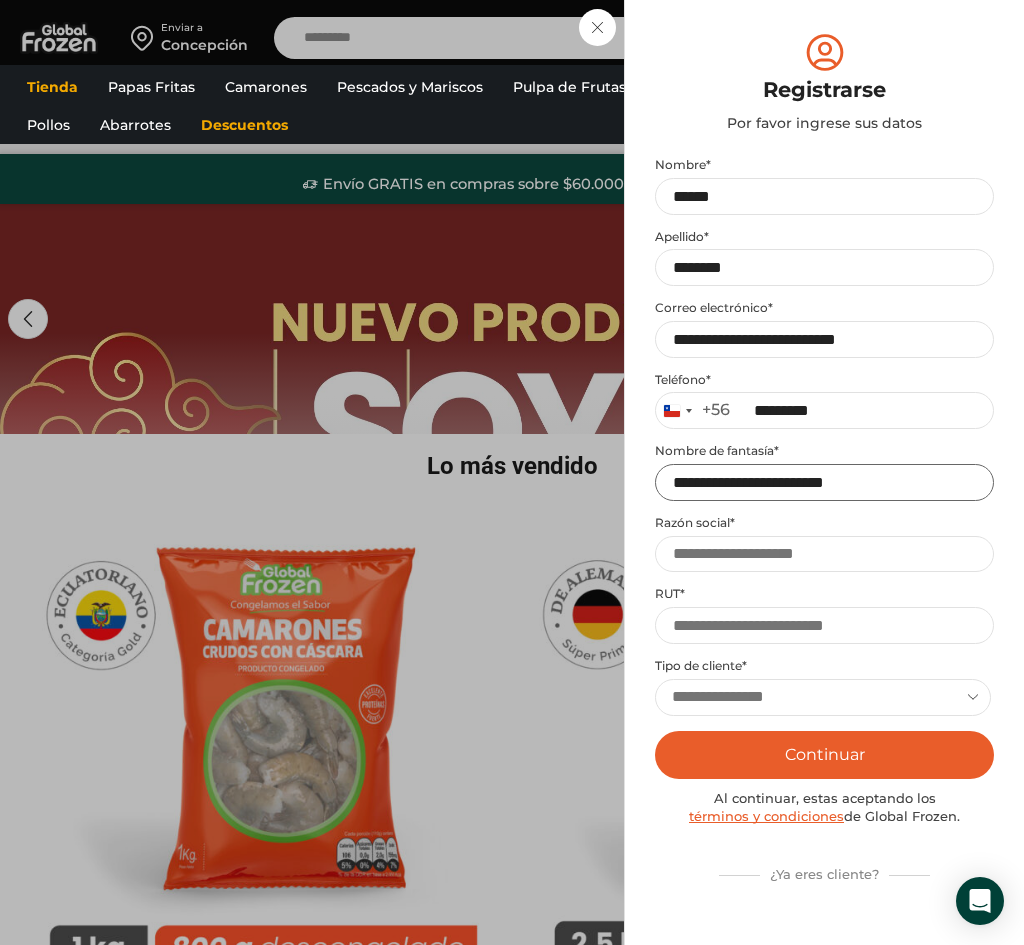 type on "**********" 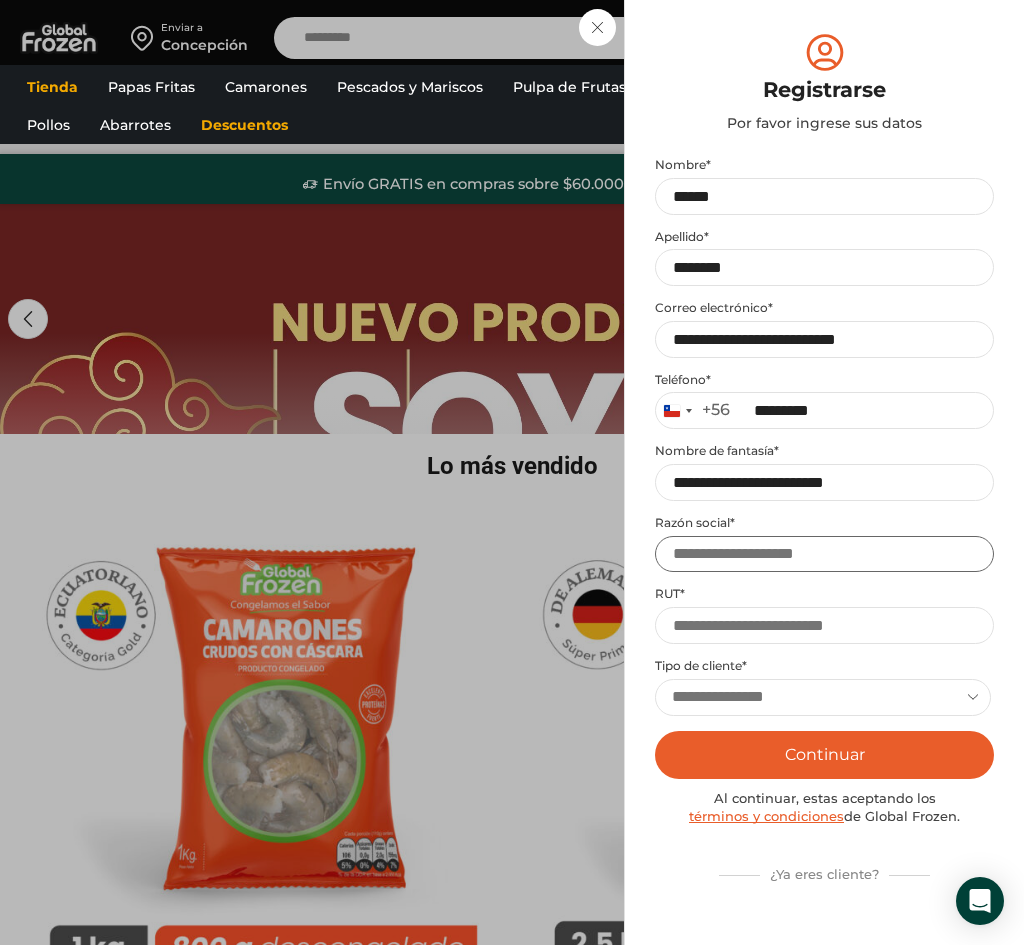 click on "Razón social  *" at bounding box center (824, 554) 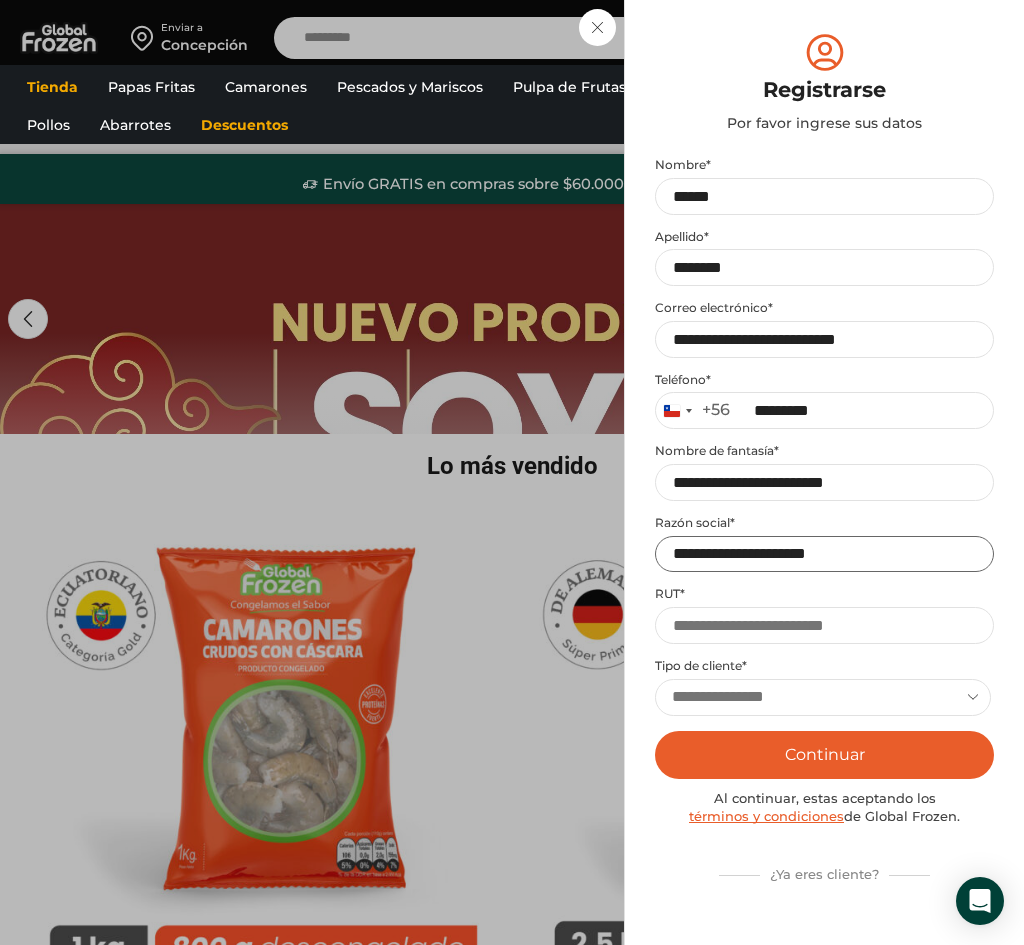 type on "**********" 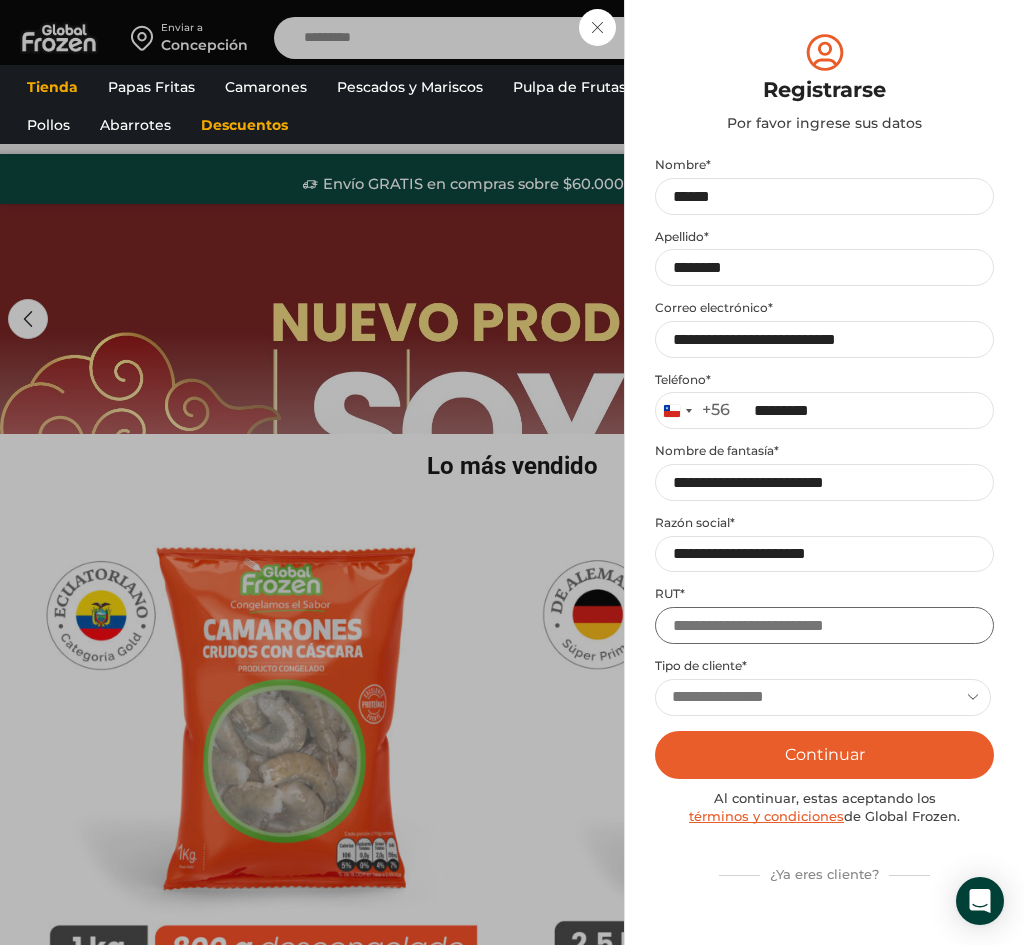 click on "RUT  *" at bounding box center [824, 625] 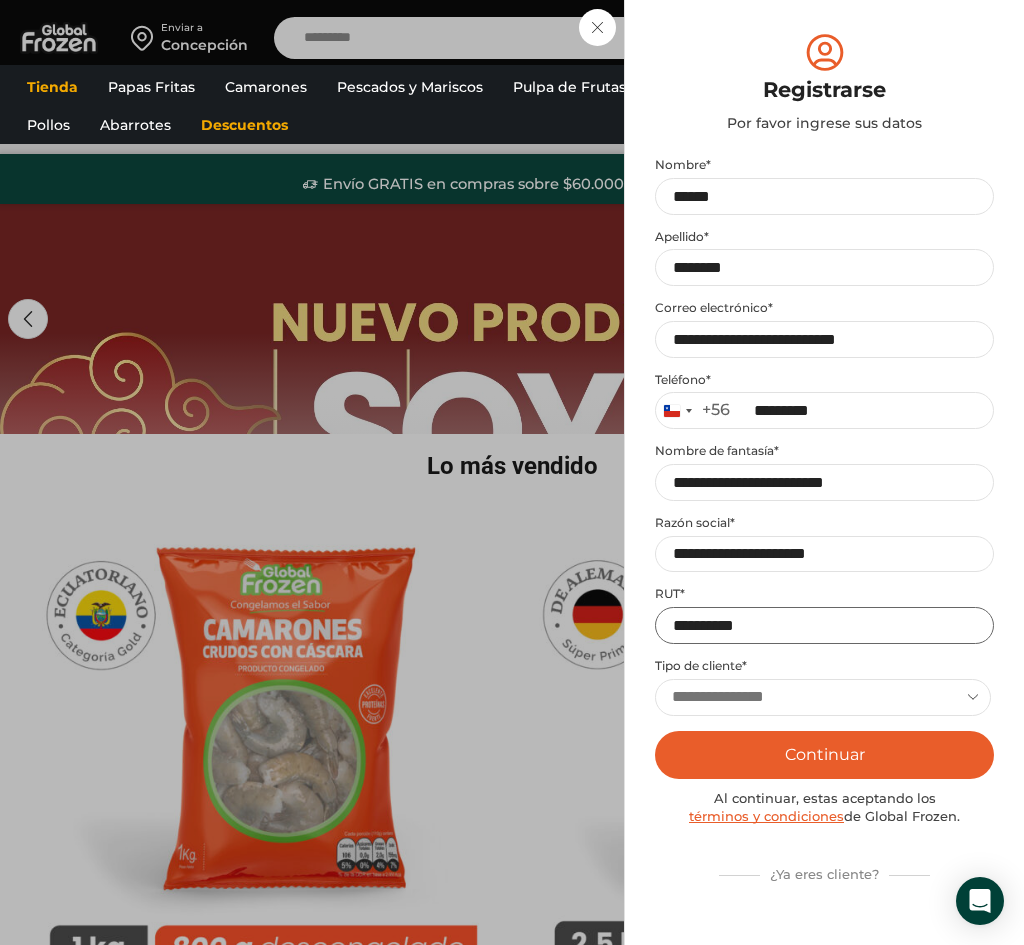 type on "**********" 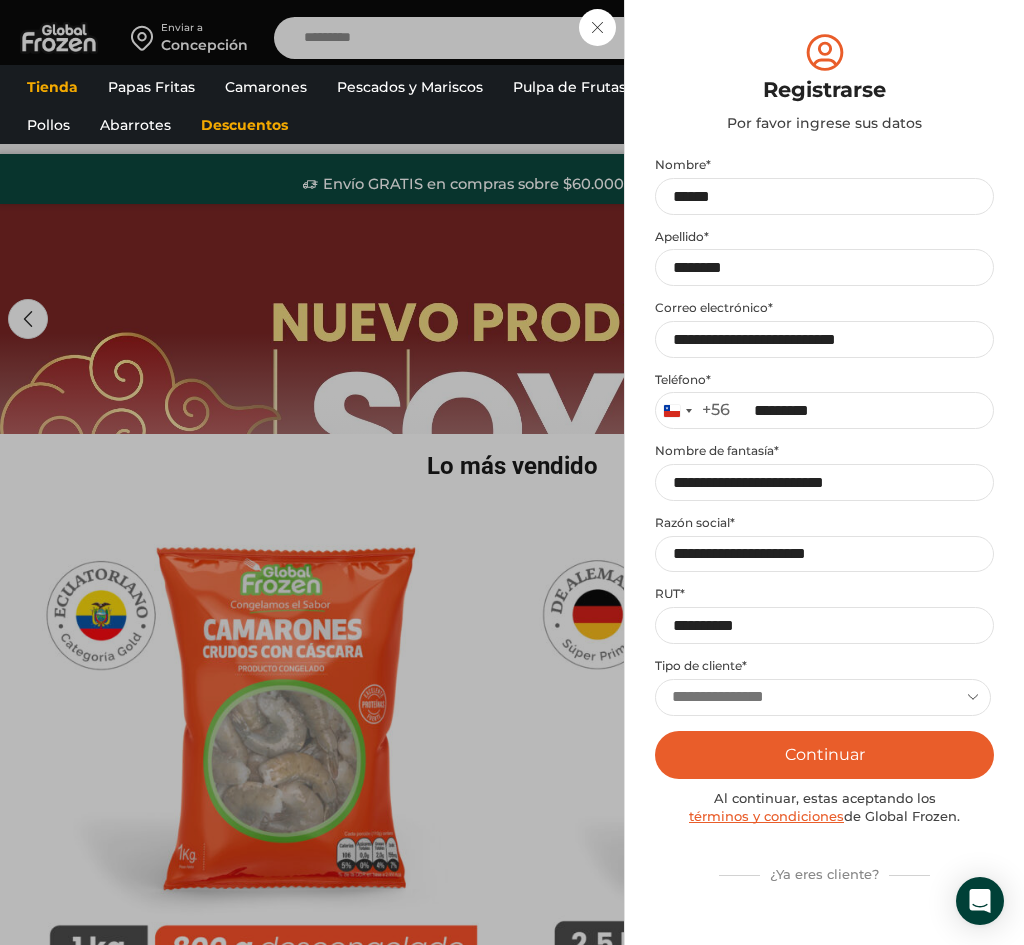 click on "**********" at bounding box center (823, 697) 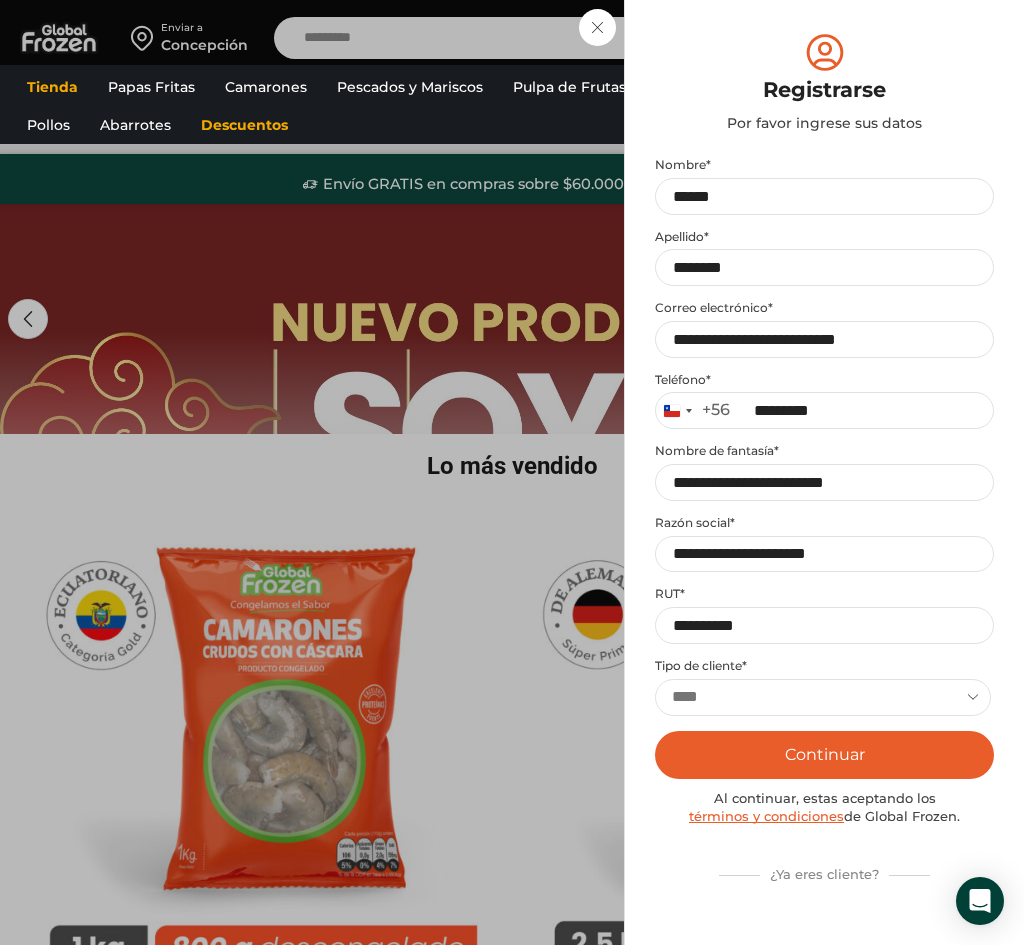 click on "**********" at bounding box center (823, 697) 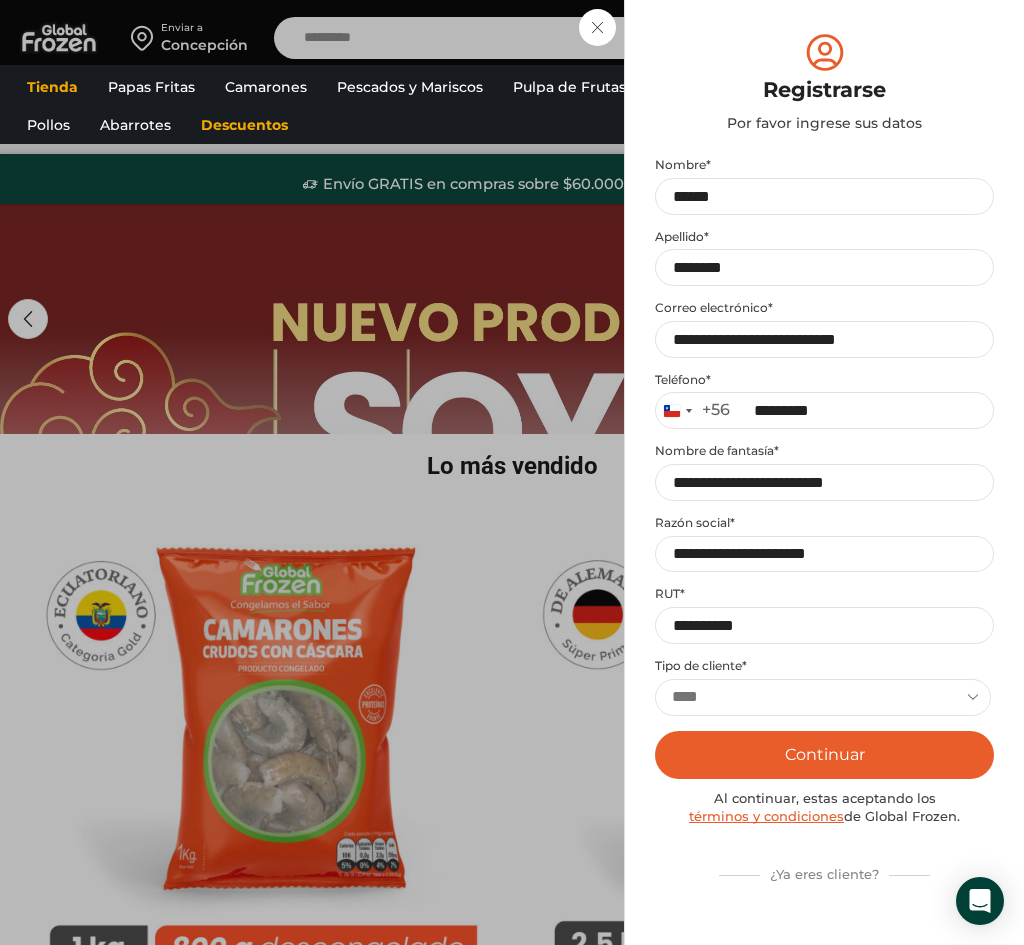click on "Continuar" at bounding box center (824, 755) 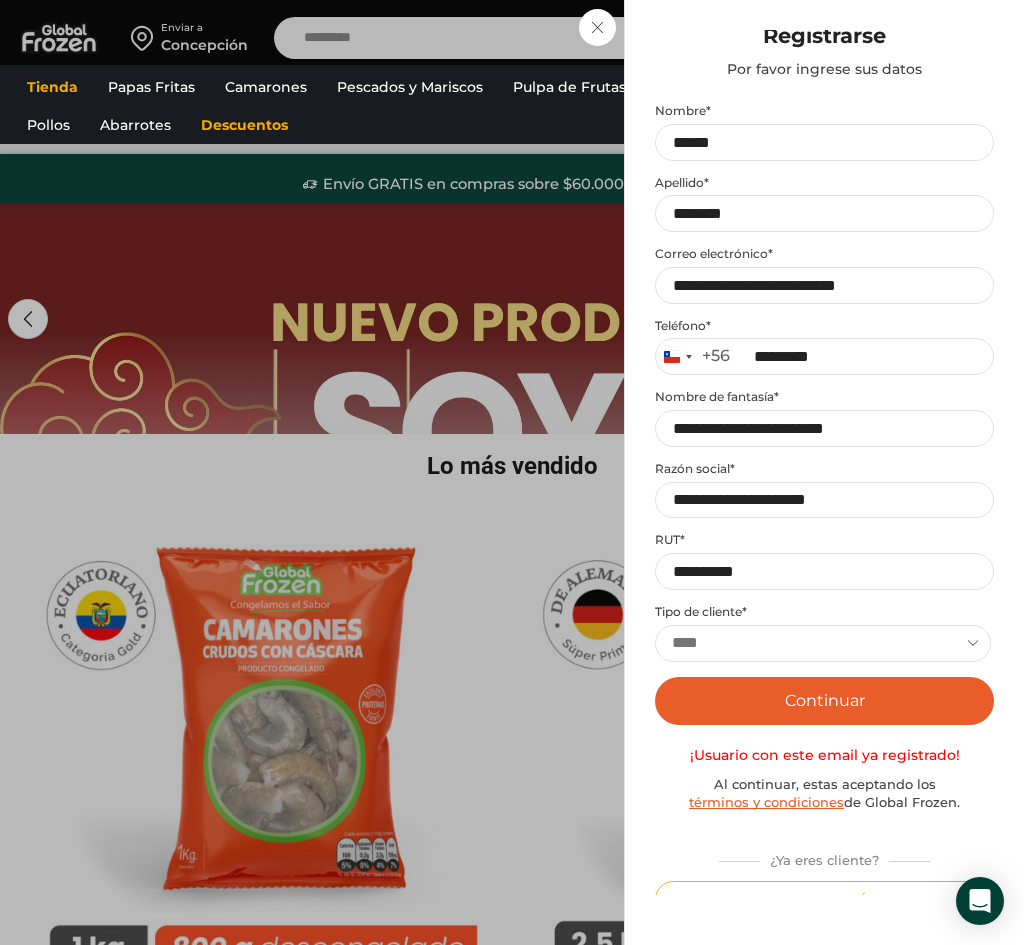scroll, scrollTop: 77, scrollLeft: 0, axis: vertical 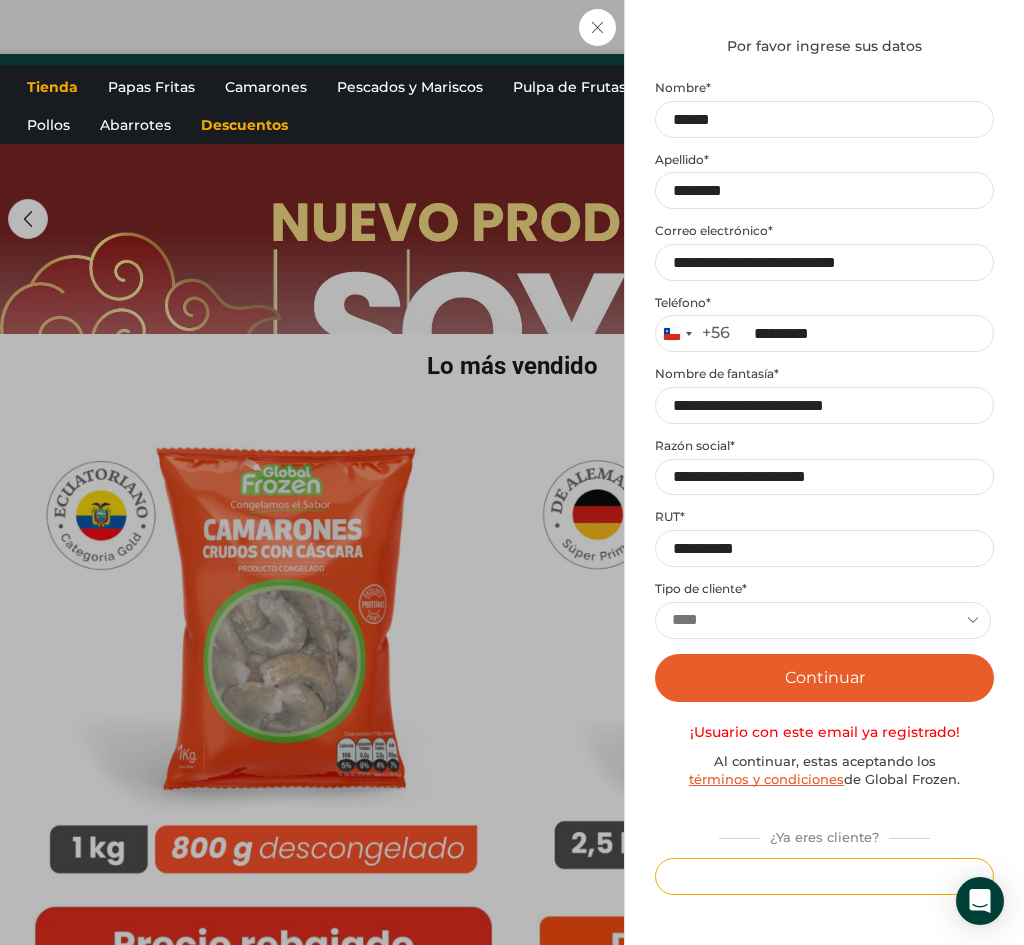 click on "Iniciar sesión" at bounding box center (824, 876) 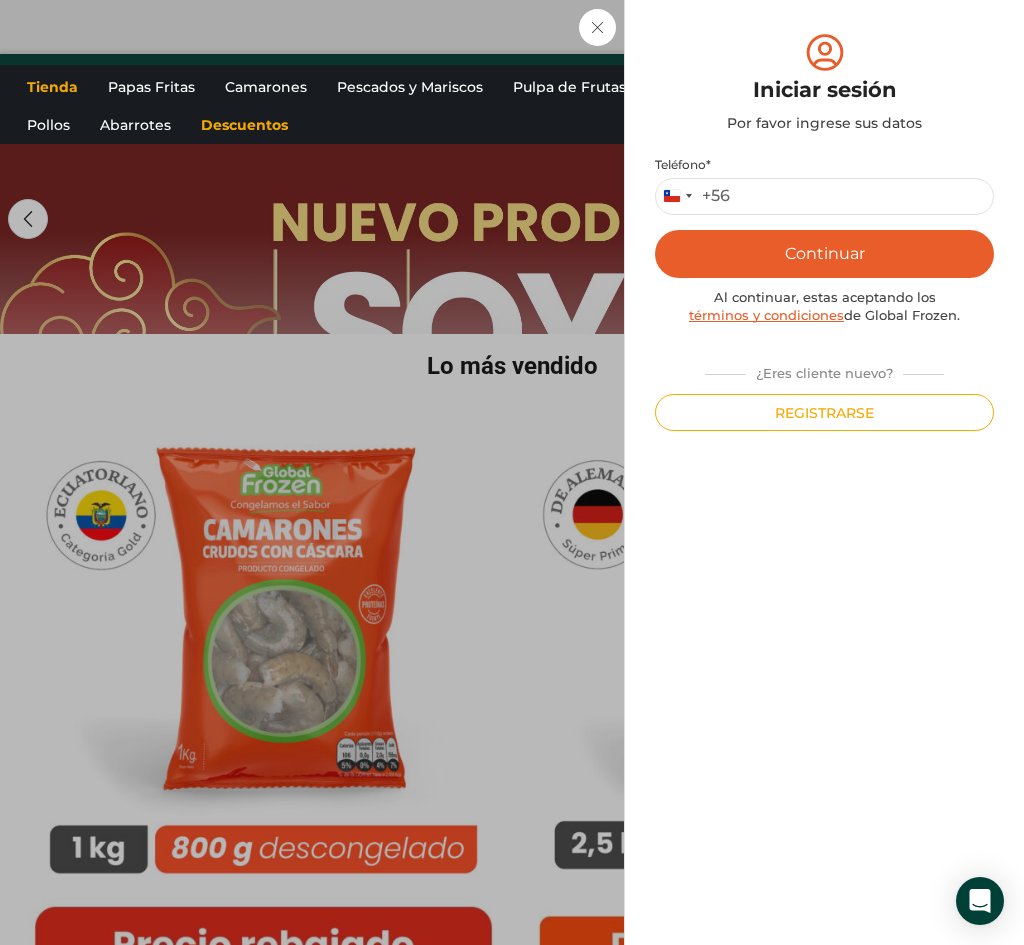 scroll, scrollTop: 0, scrollLeft: 0, axis: both 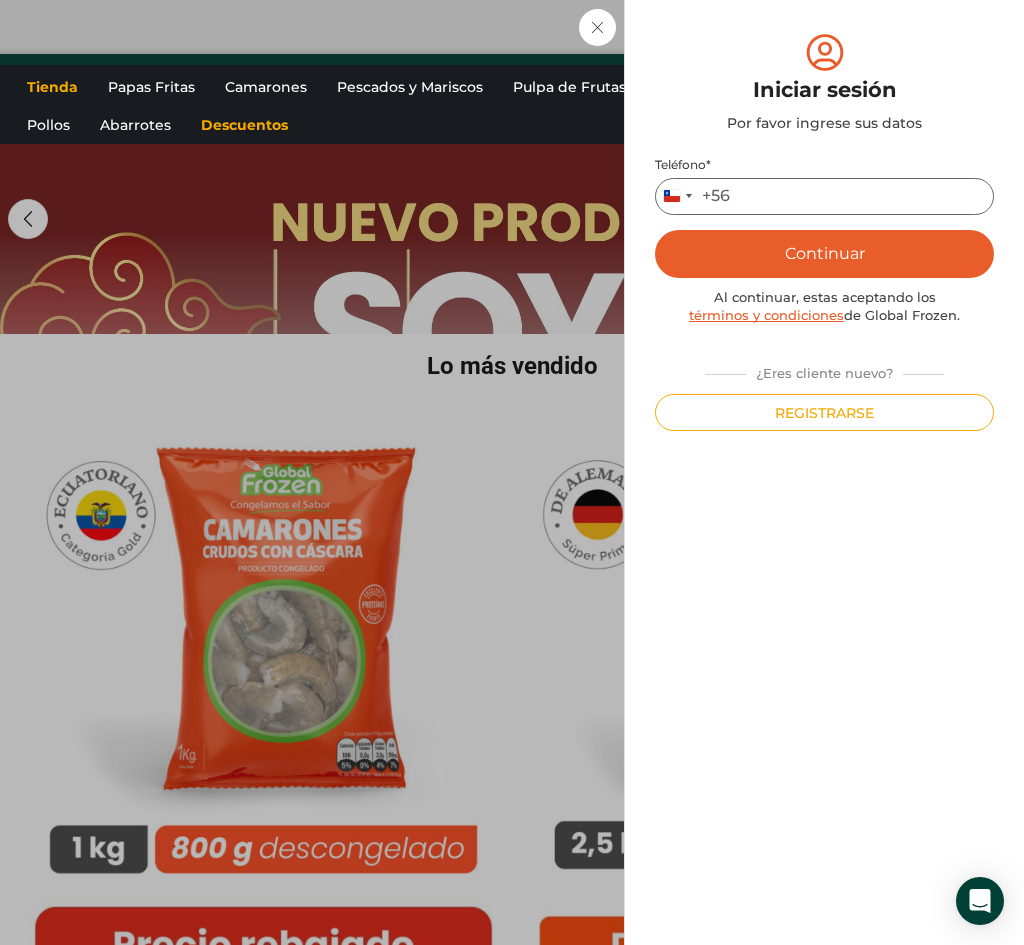 click on "Teléfono
*" at bounding box center (824, 196) 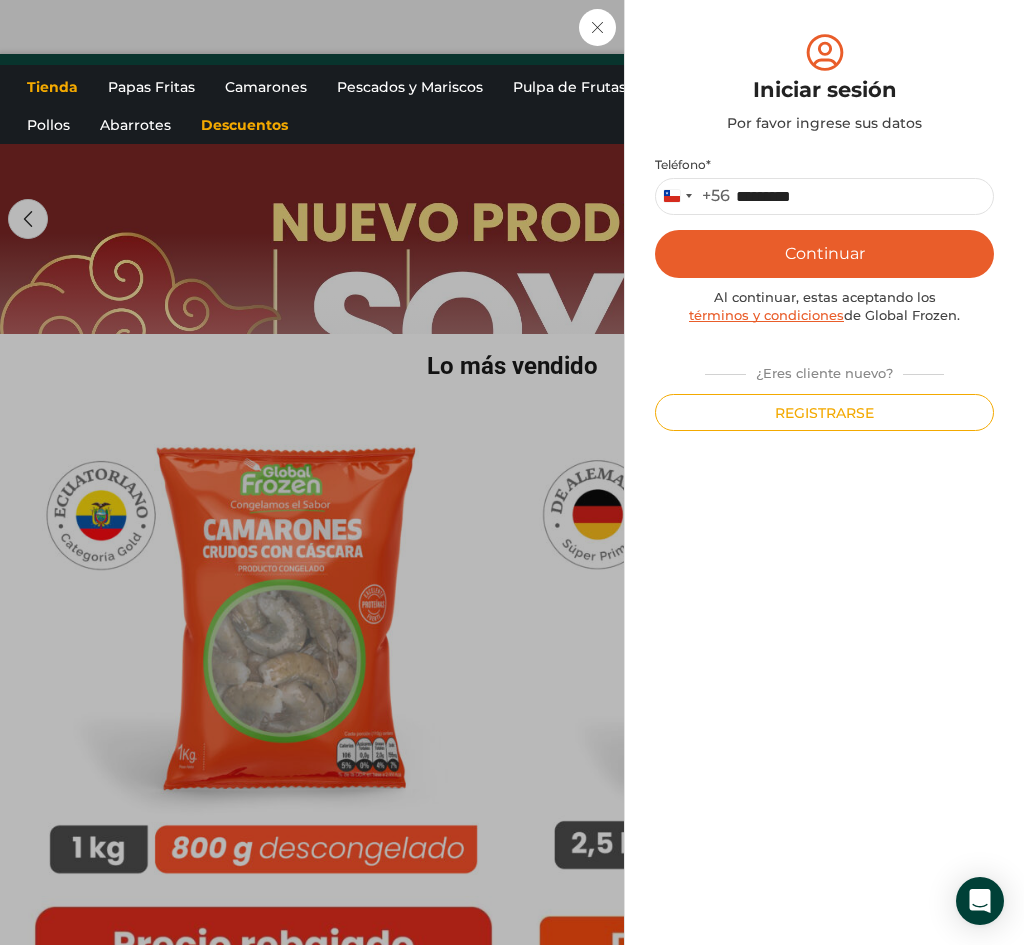 click on "Continuar" at bounding box center [824, 254] 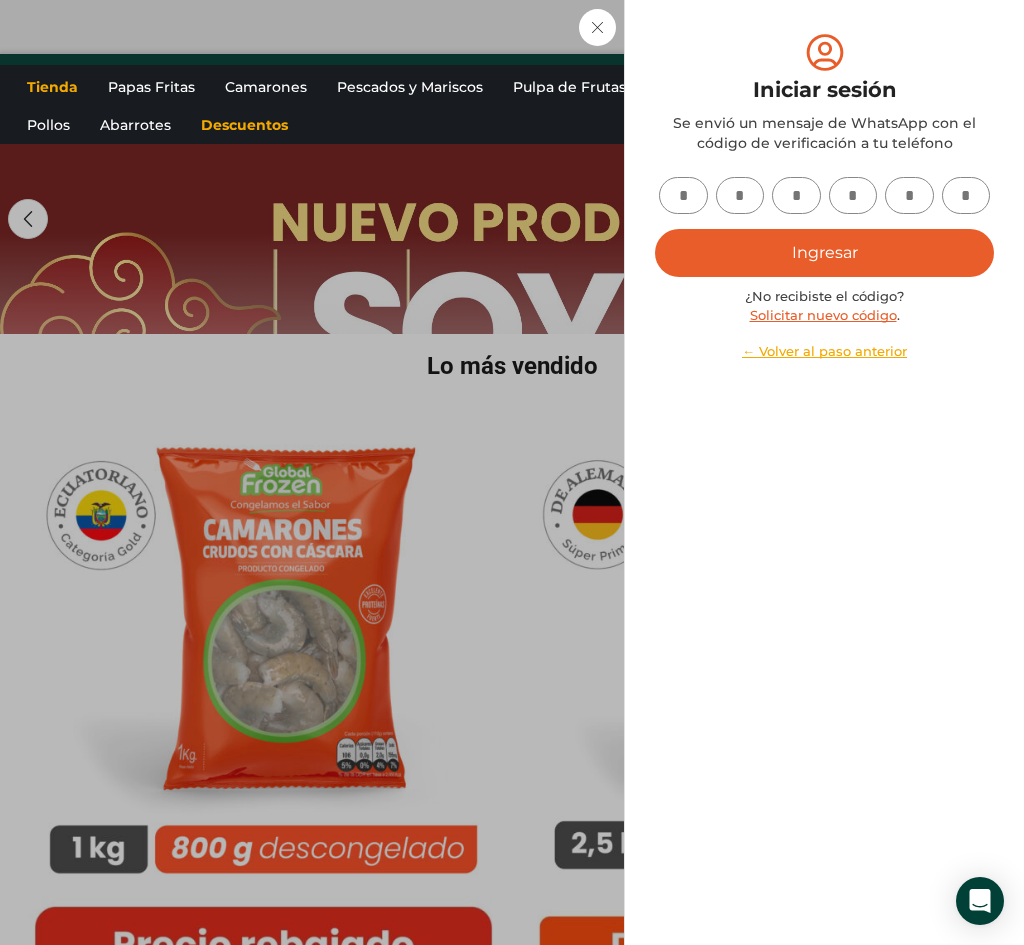 click on "← Volver al paso anterior" at bounding box center [824, 351] 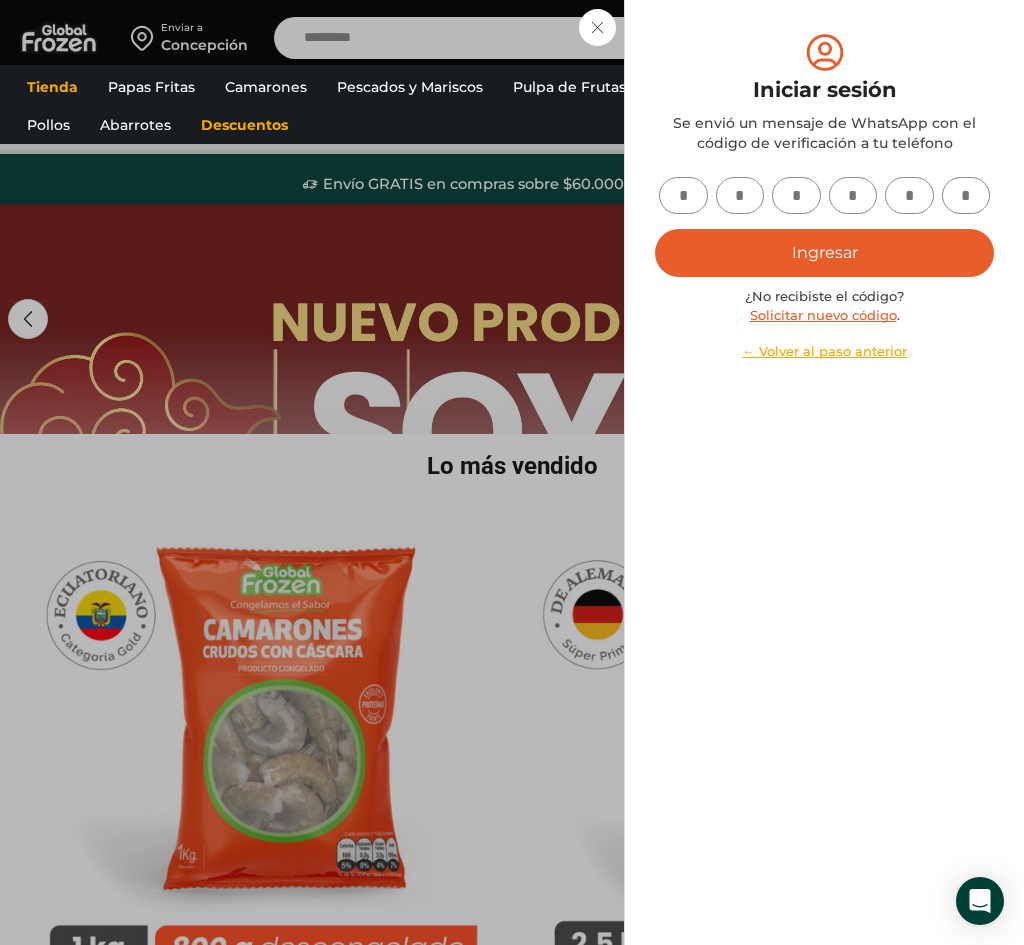 click on "Iniciar sesión
Mi cuenta
Login
Register
Iniciar sesión
Por favor ingrese sus datos
Iniciar sesión
Se envió un mensaje de WhatsApp con el código de verificación a tu teléfono
* ." at bounding box center (833, 37) 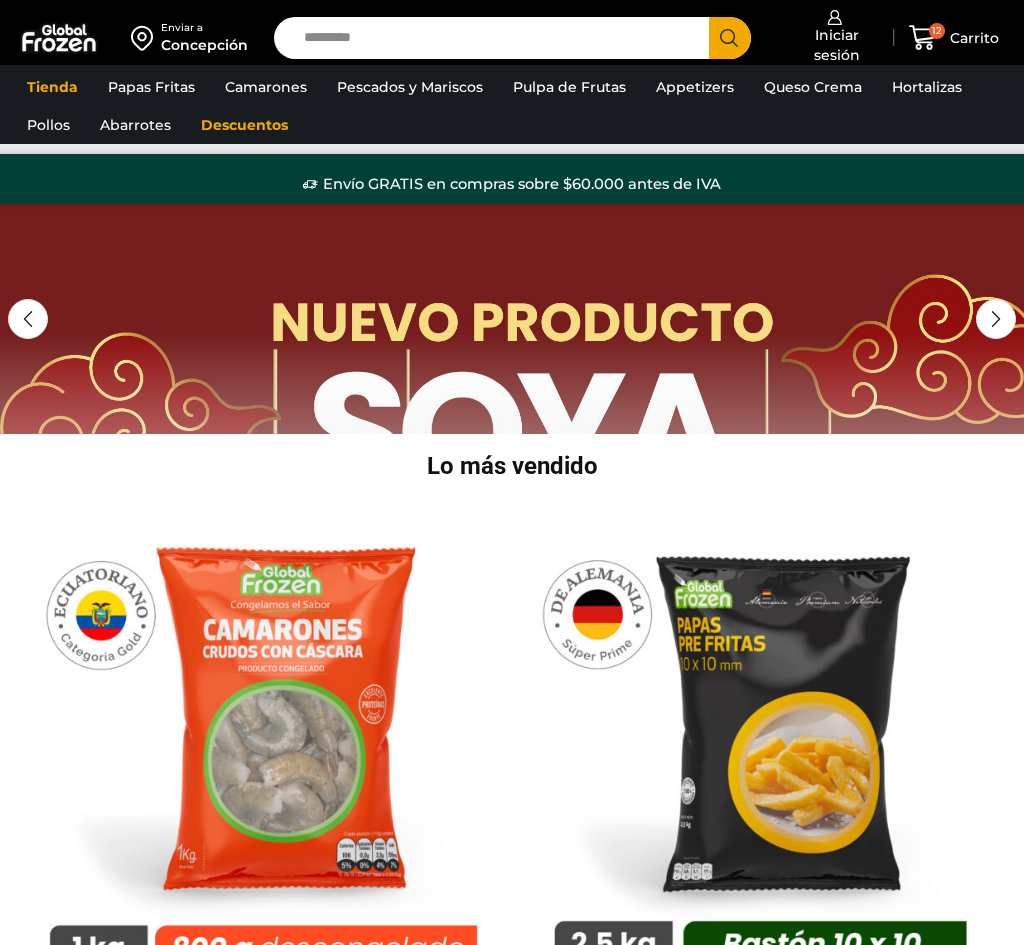scroll, scrollTop: 0, scrollLeft: 0, axis: both 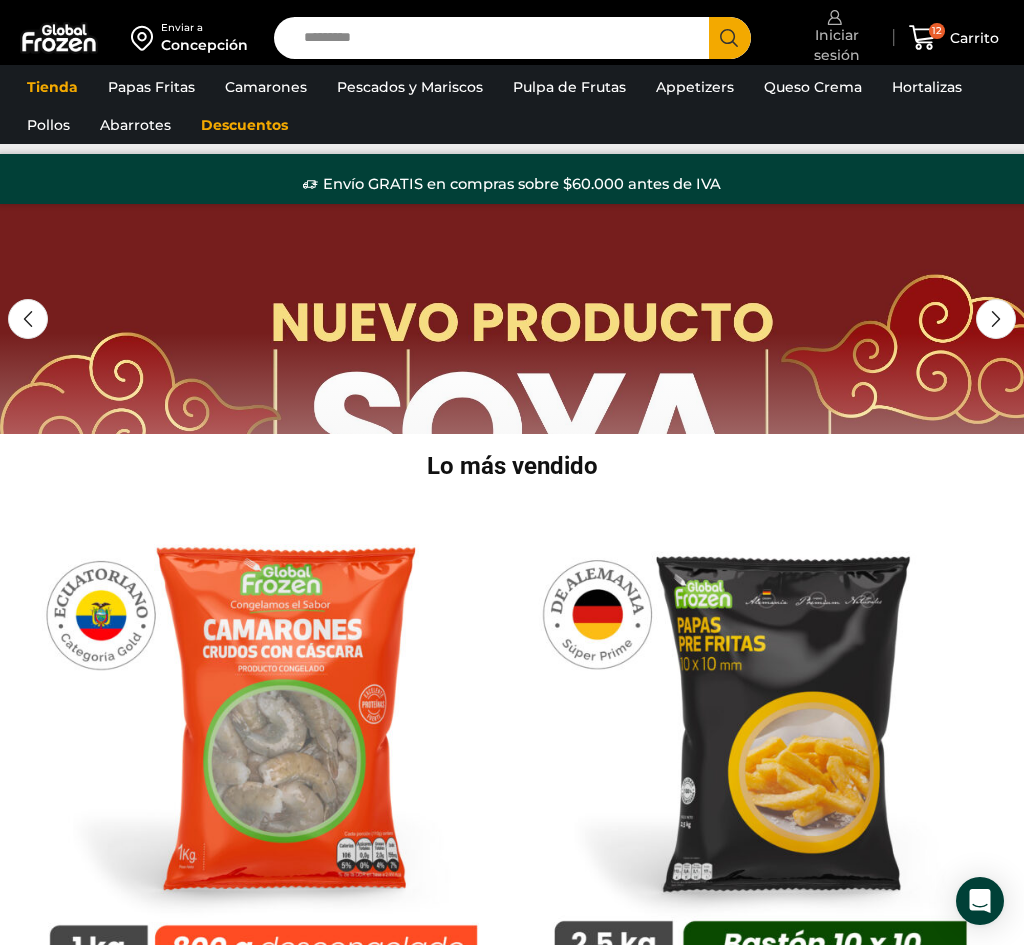 click on "Iniciar sesión" at bounding box center (835, 37) 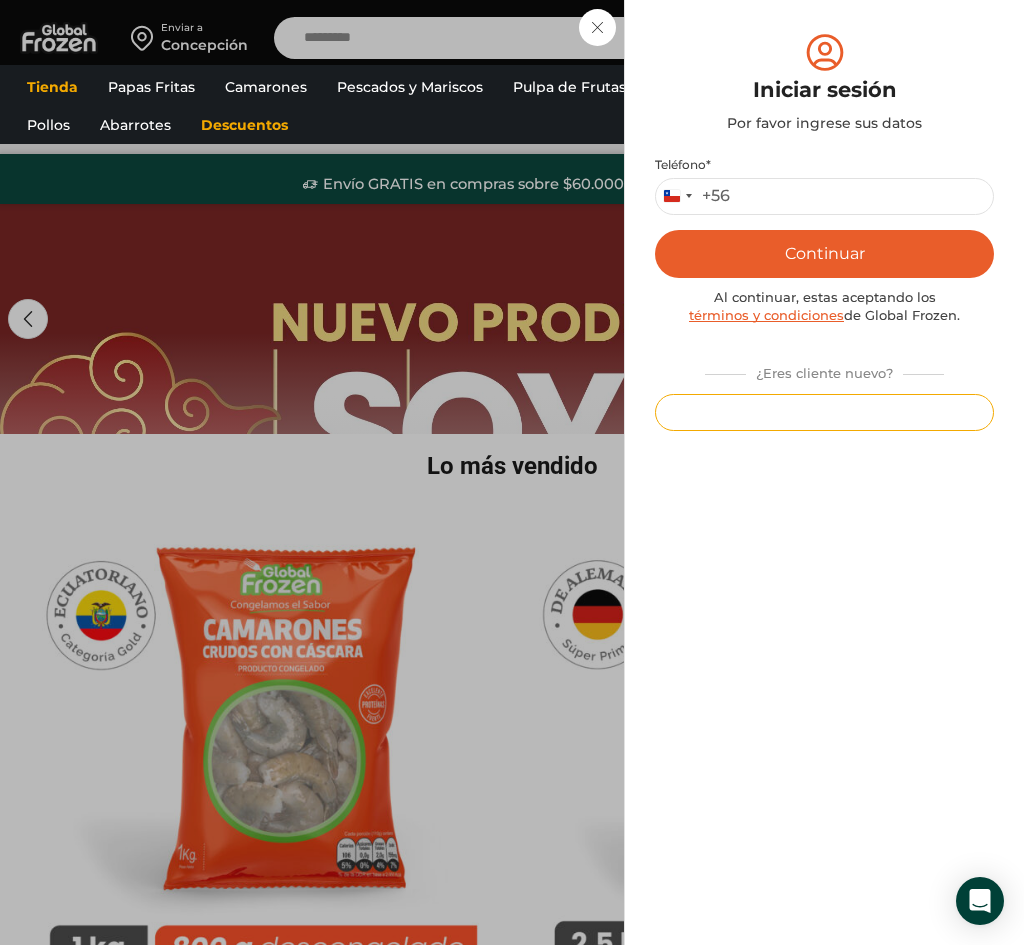 click on "Registrarse" at bounding box center (824, 412) 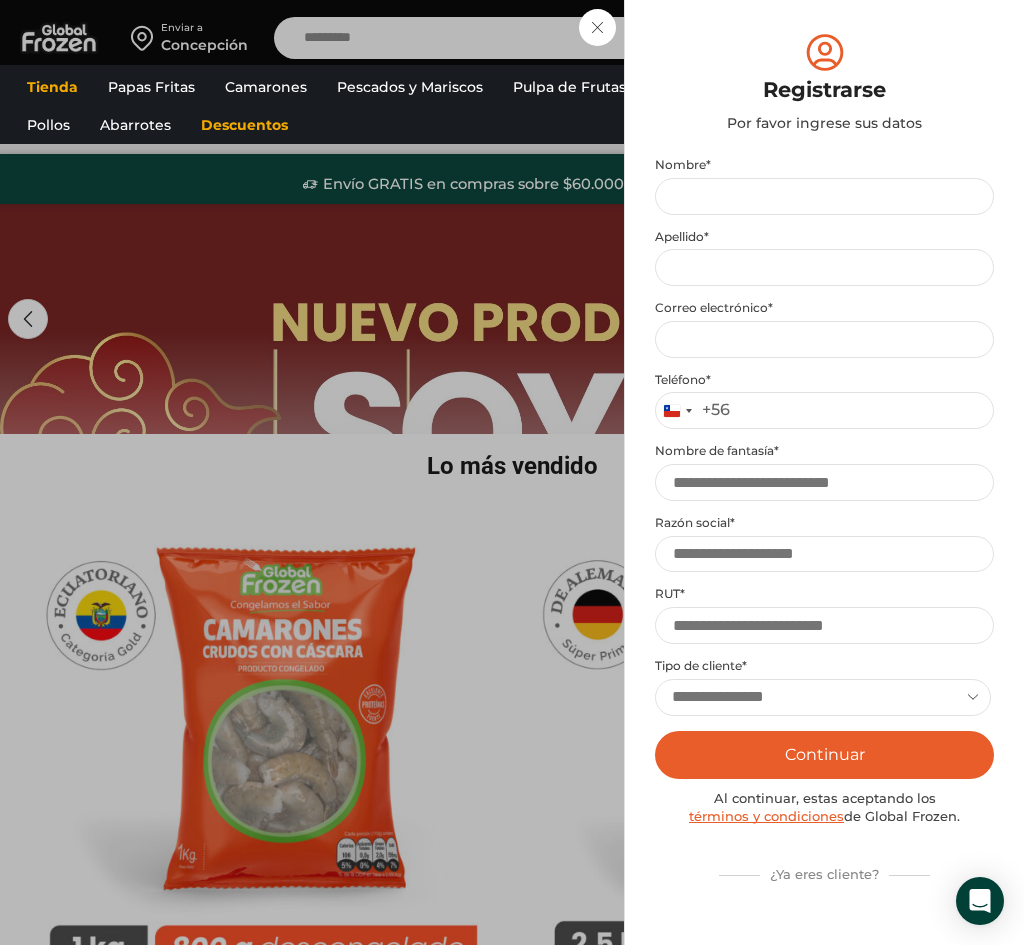 click on "Iniciar sesión
Mi cuenta
Login
Register
Iniciar sesión
Por favor ingrese sus datos
Iniciar sesión
Se envió un mensaje de WhatsApp con el código de verificación a tu teléfono
* ." at bounding box center (833, 37) 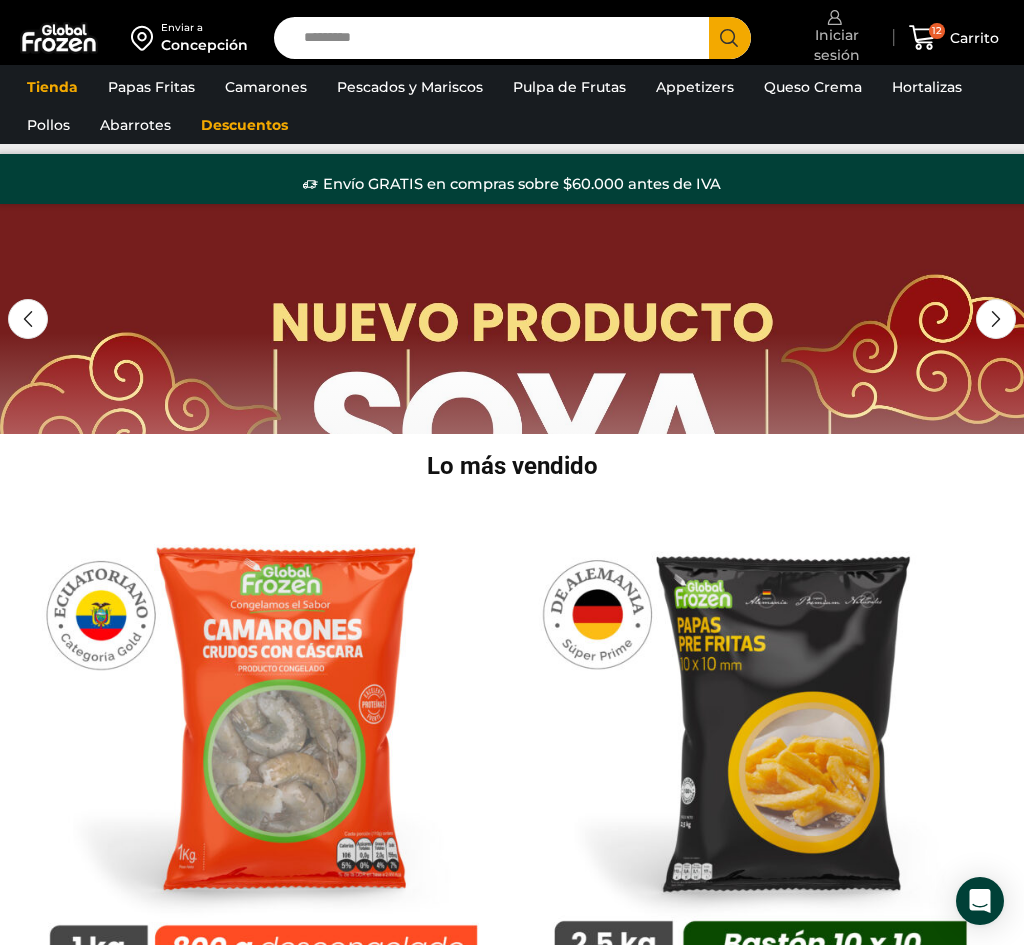 click at bounding box center [834, 17] 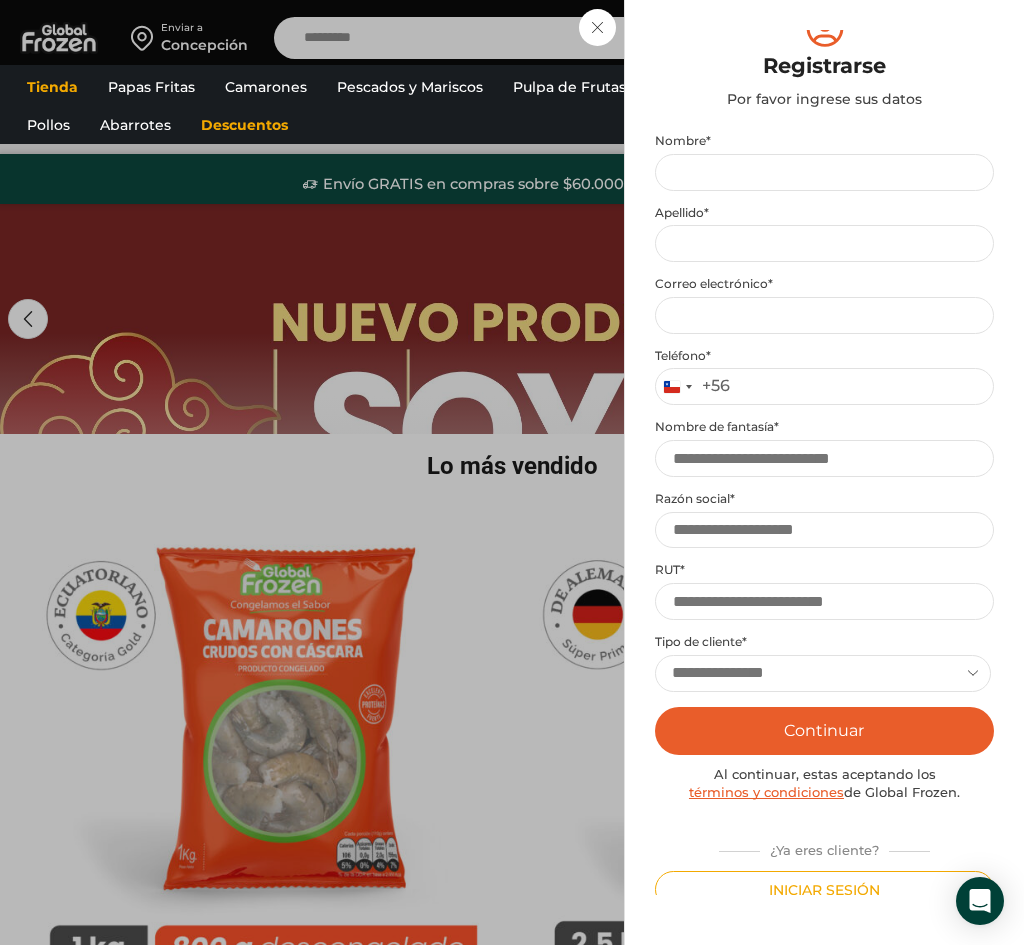scroll, scrollTop: 37, scrollLeft: 0, axis: vertical 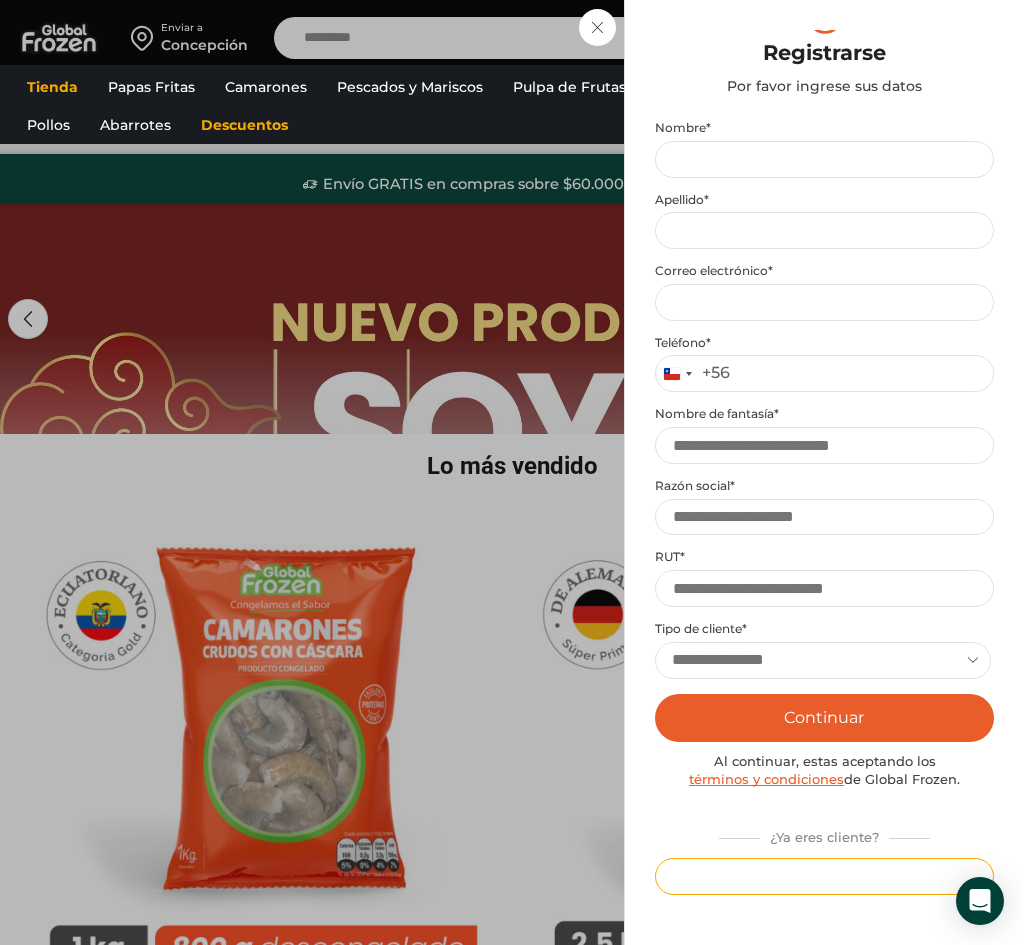 click on "Iniciar sesión" at bounding box center [824, 876] 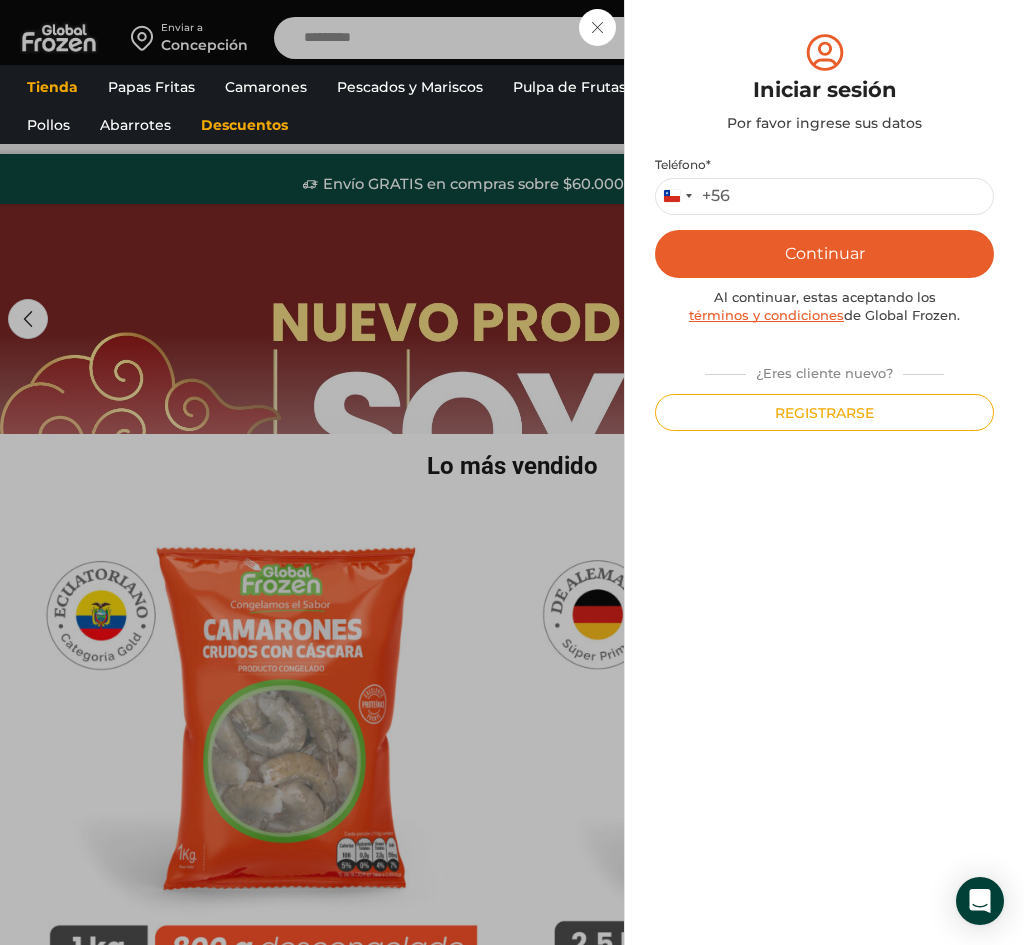 scroll, scrollTop: 0, scrollLeft: 0, axis: both 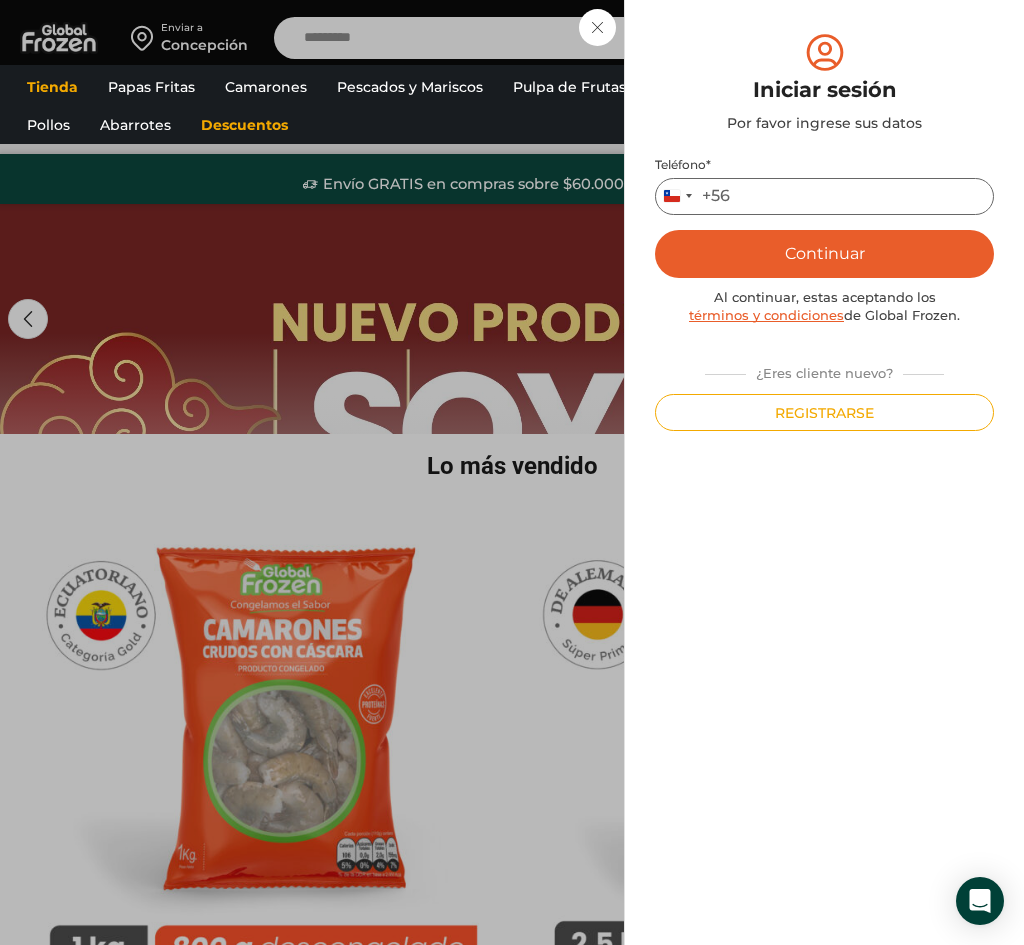 click on "Teléfono
*" at bounding box center [824, 196] 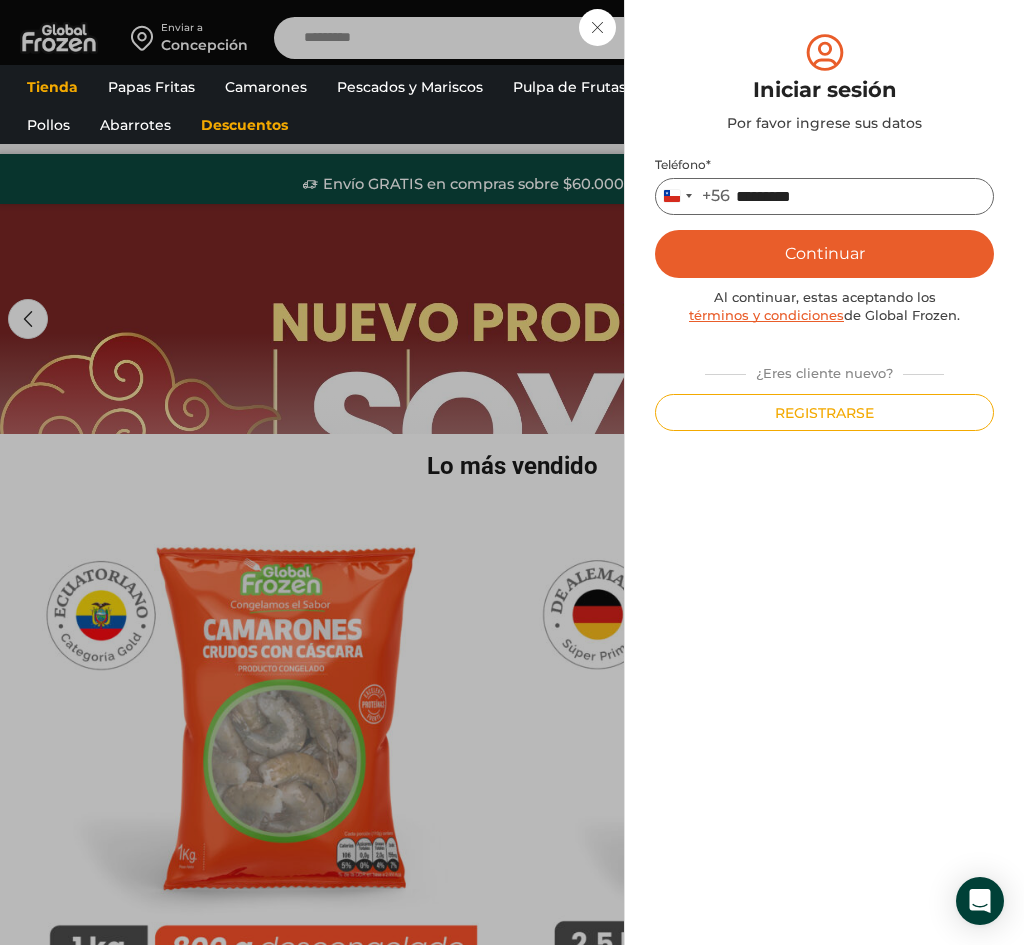 type on "*********" 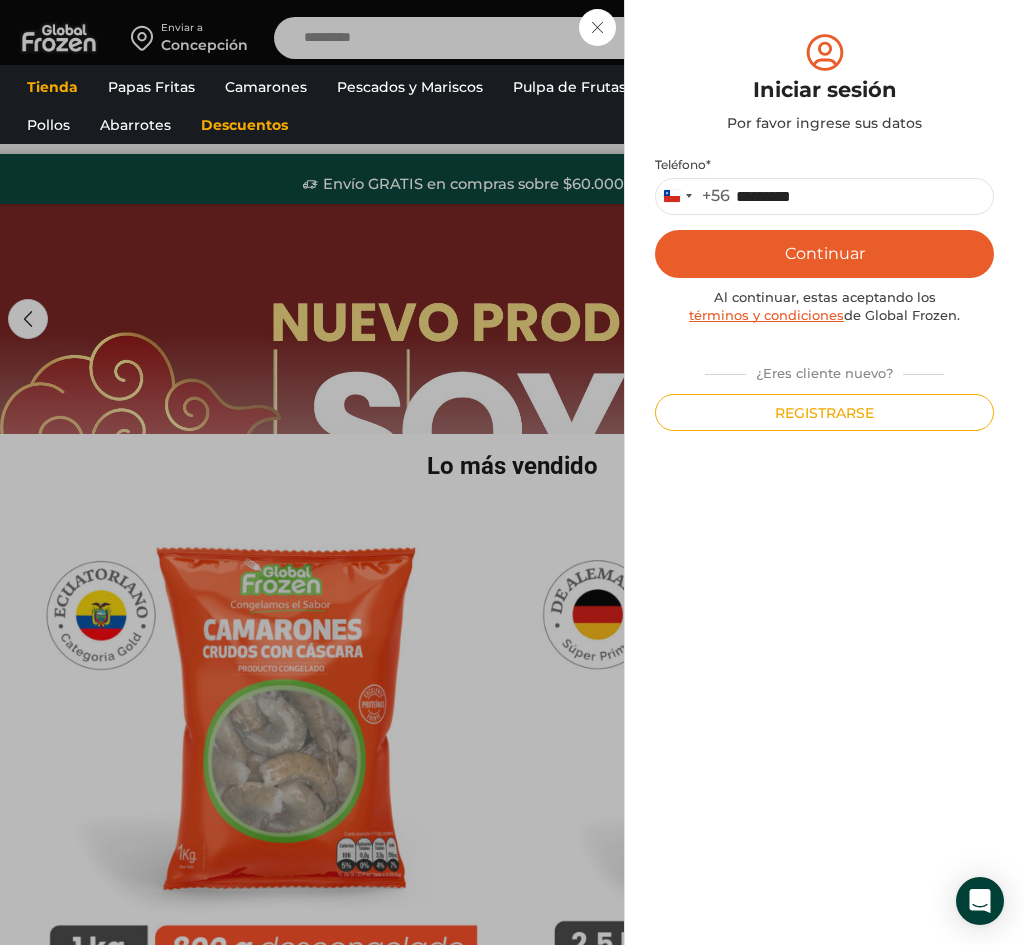 click on "Continuar" at bounding box center (824, 254) 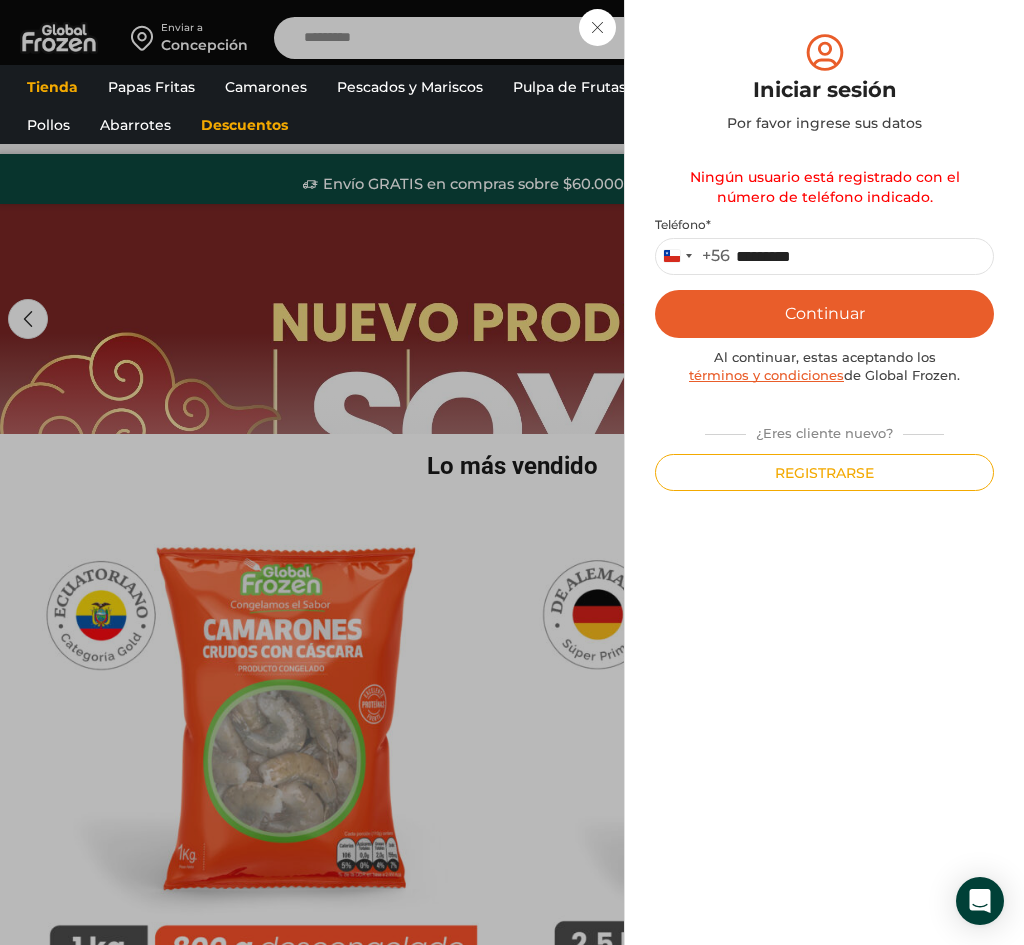 click on "Iniciar sesión
Mi cuenta
Login
Register
Iniciar sesión
Por favor ingrese sus datos
Iniciar sesión
Se envió un mensaje de WhatsApp con el código de verificación a tu teléfono
* ." at bounding box center (833, 37) 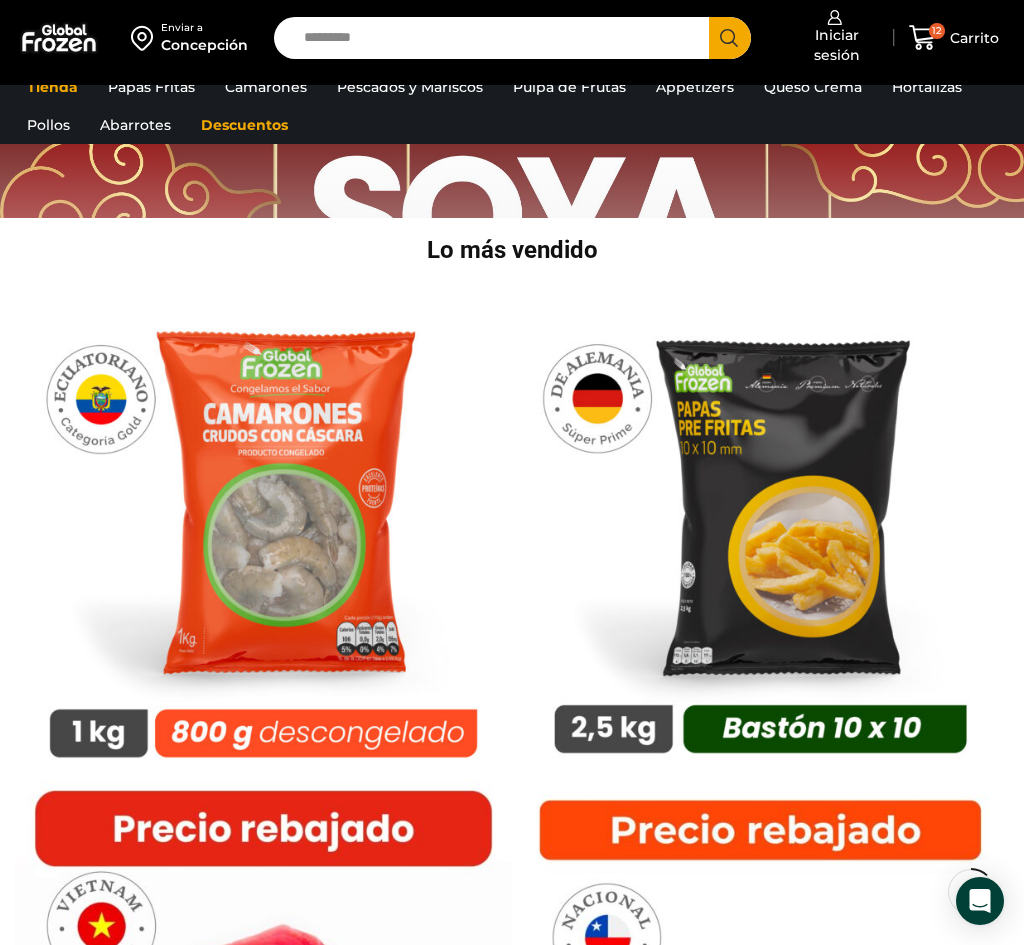 scroll, scrollTop: 200, scrollLeft: 0, axis: vertical 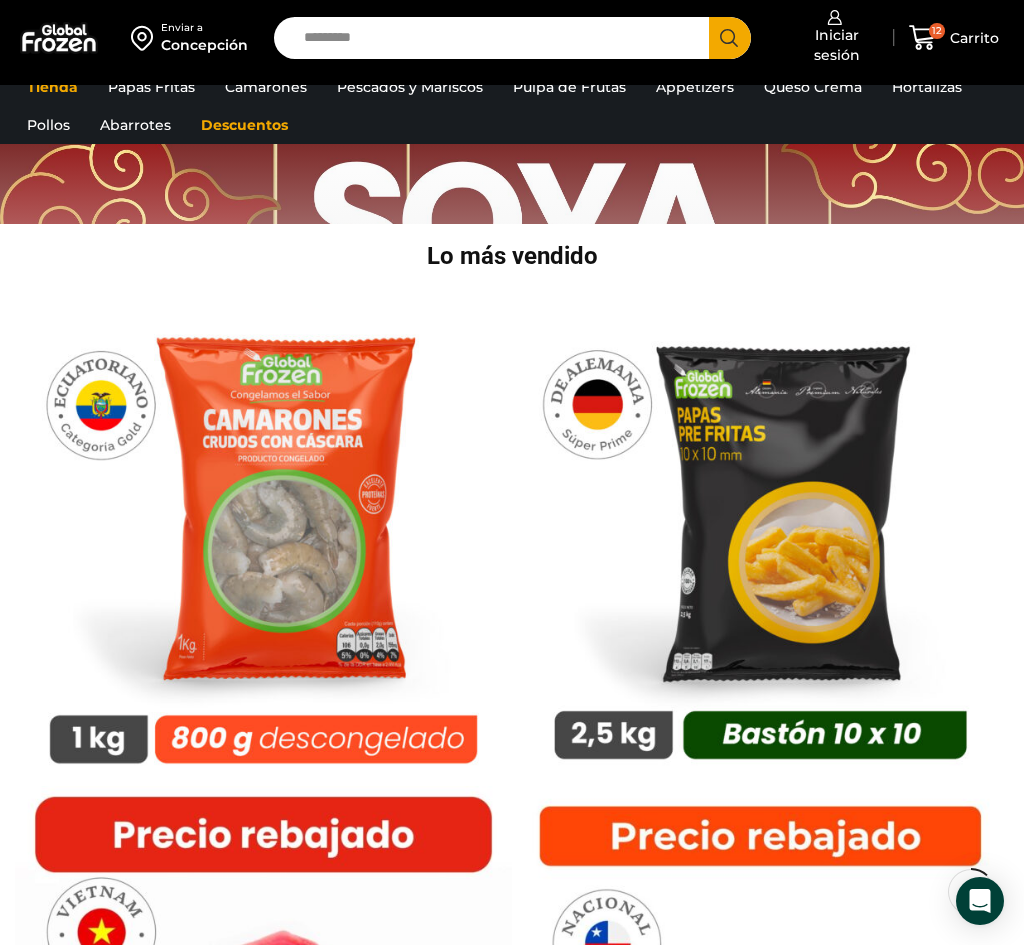click at bounding box center [760, 2732] 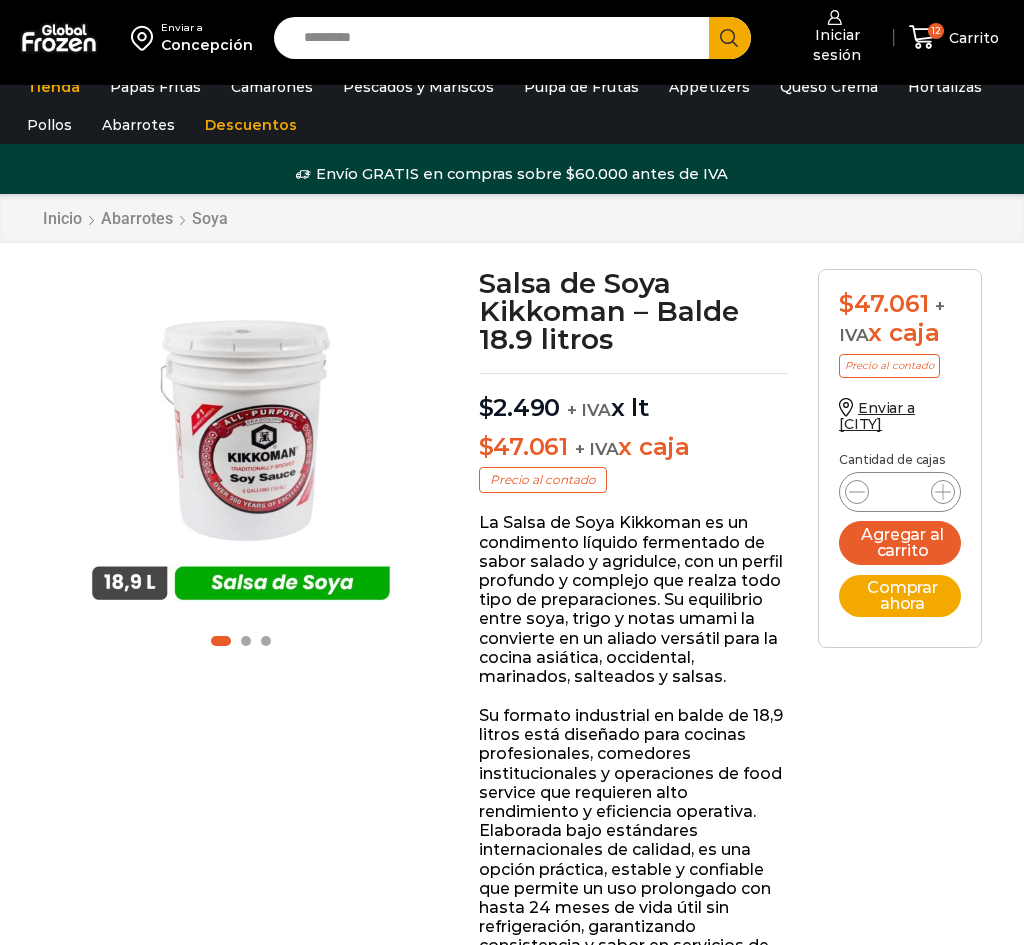 scroll, scrollTop: 1, scrollLeft: 0, axis: vertical 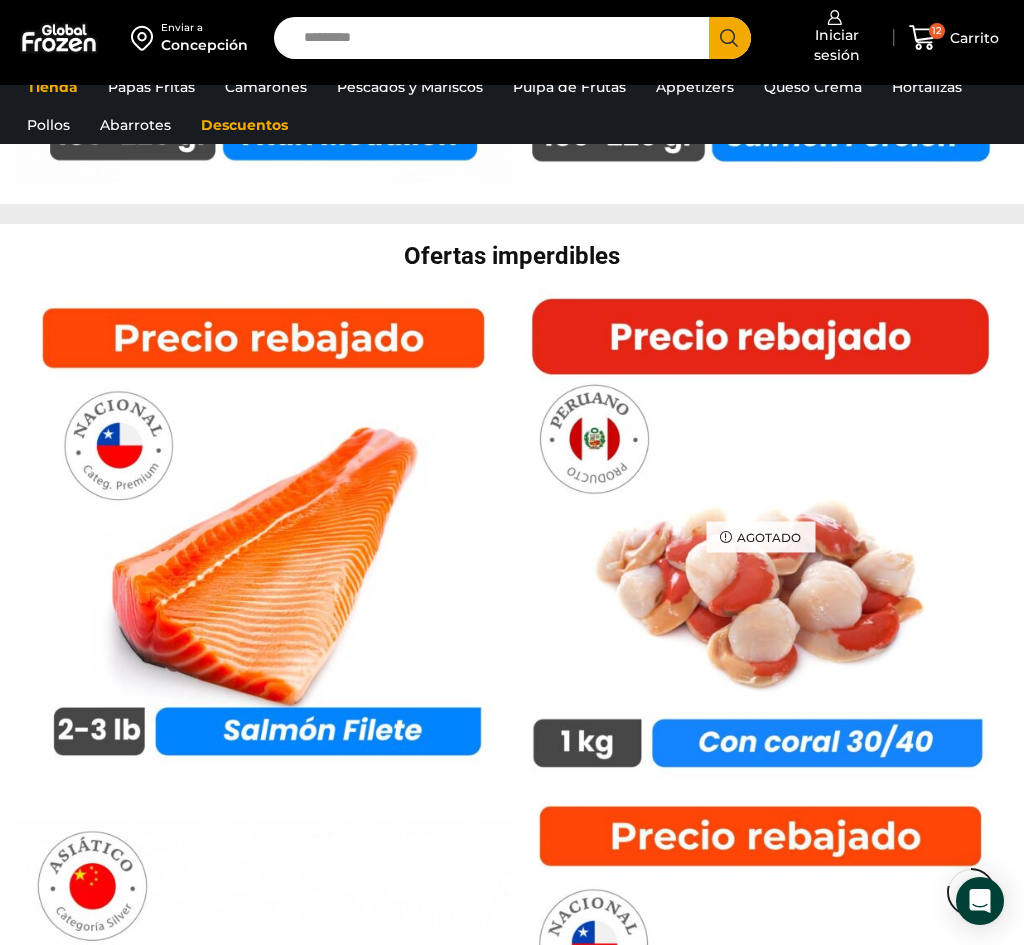 click at bounding box center [263, 9414] 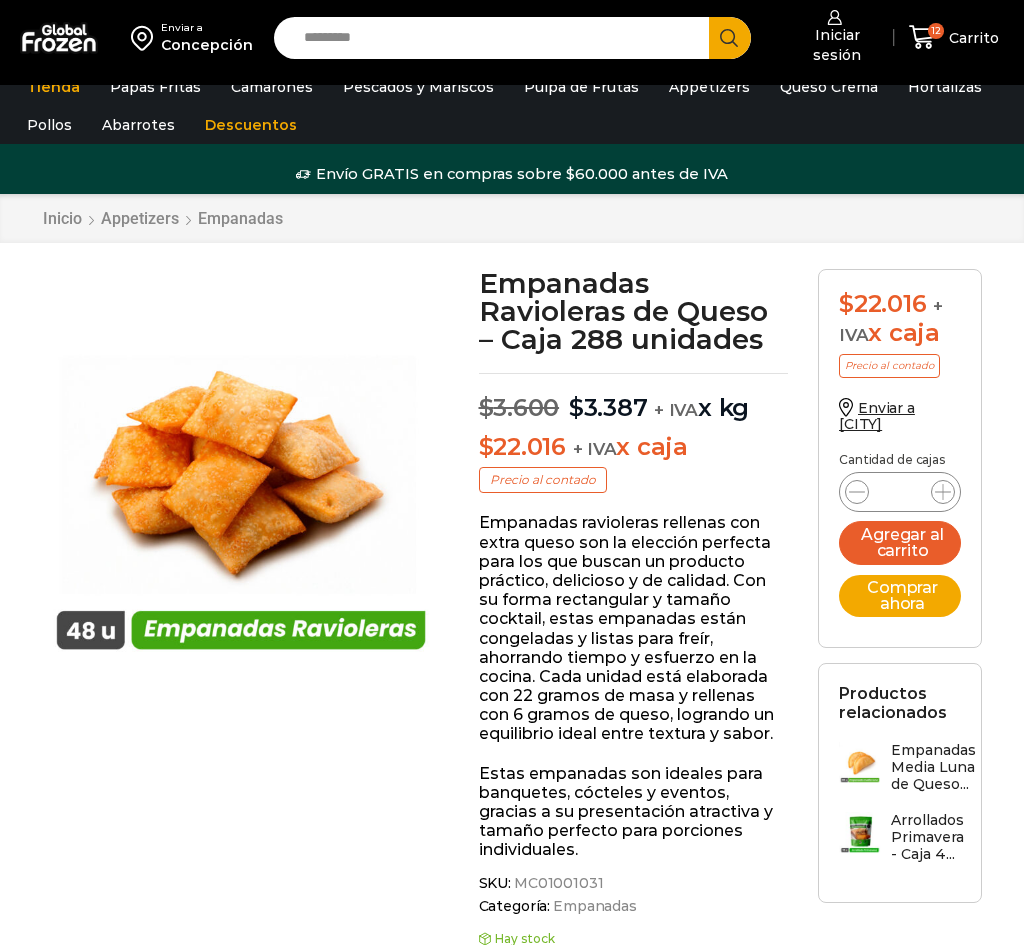 scroll, scrollTop: 1, scrollLeft: 0, axis: vertical 